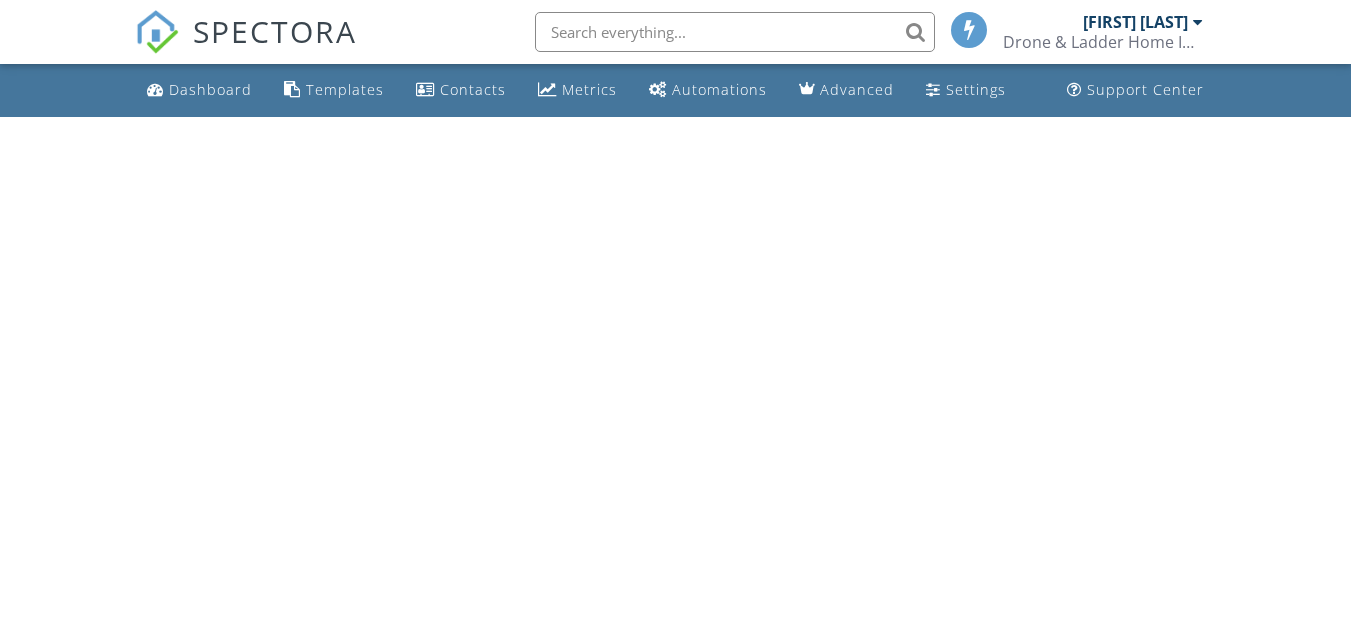scroll, scrollTop: 0, scrollLeft: 0, axis: both 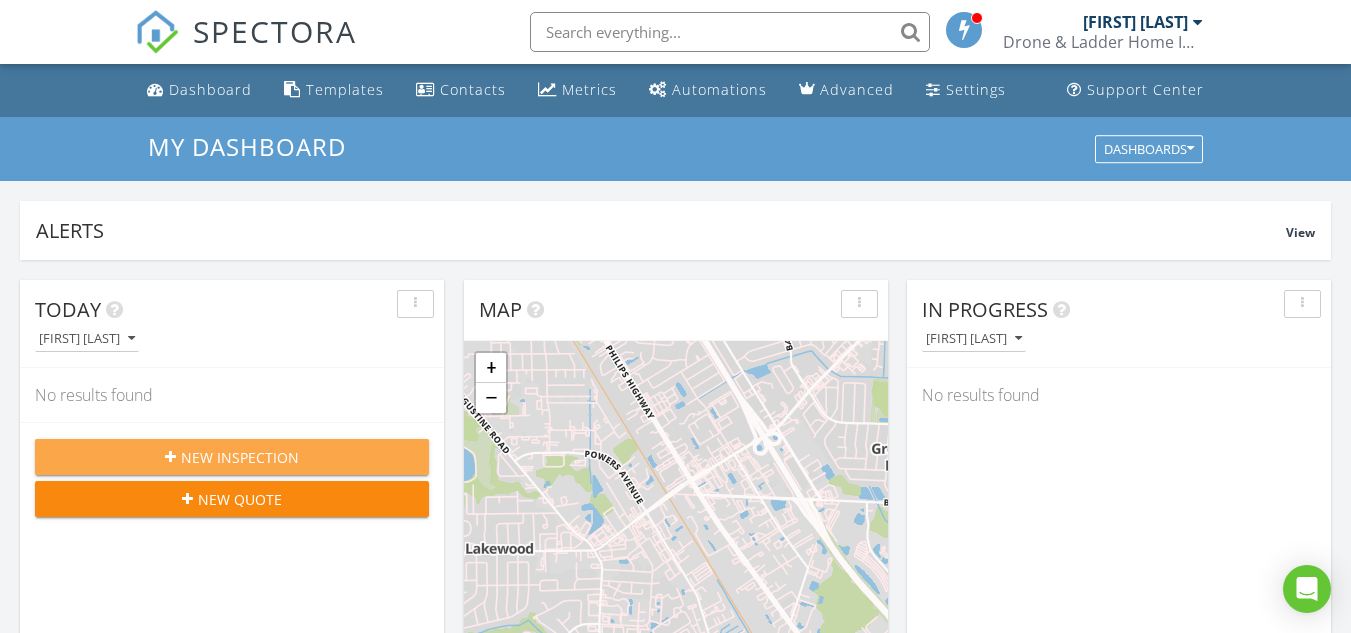 click on "New Inspection" at bounding box center [240, 457] 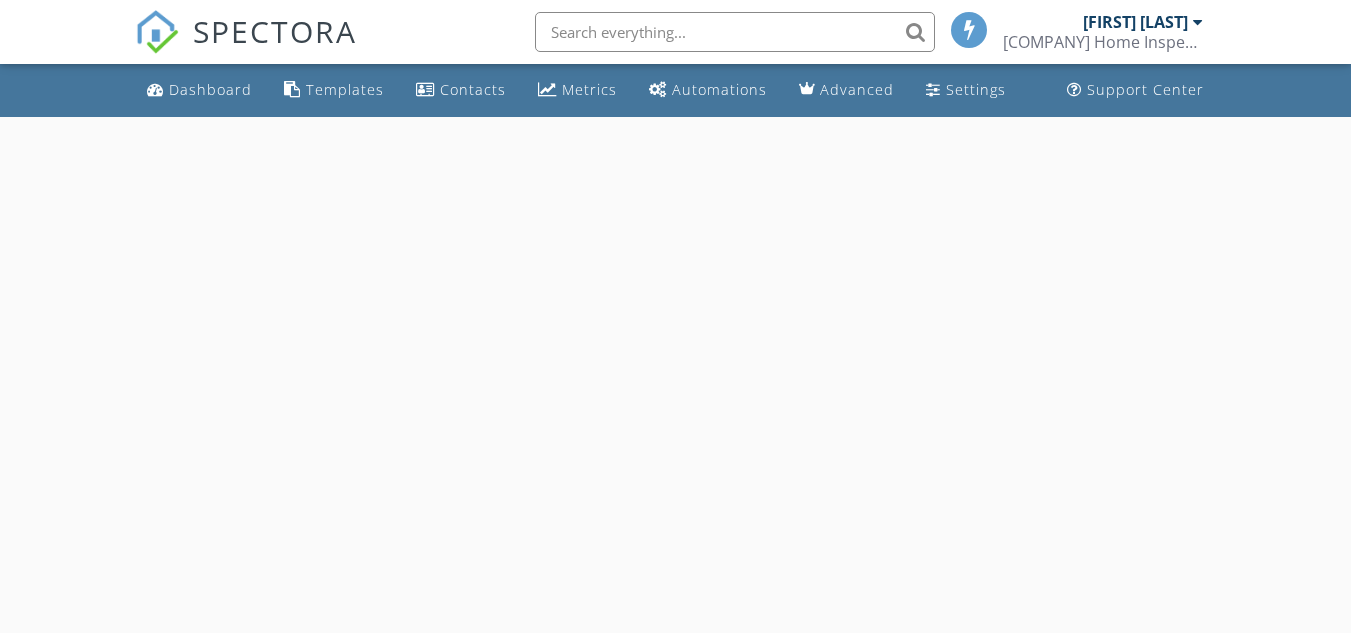 scroll, scrollTop: 0, scrollLeft: 0, axis: both 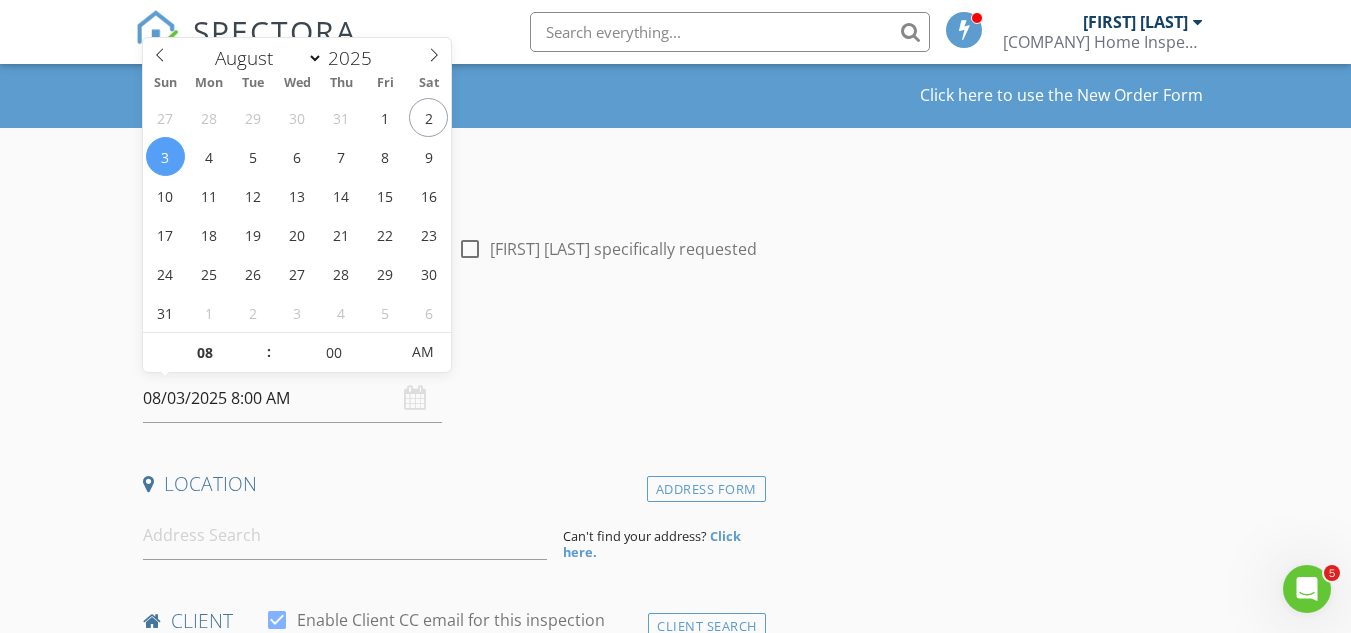click on "08/03/2025 8:00 AM" at bounding box center [292, 398] 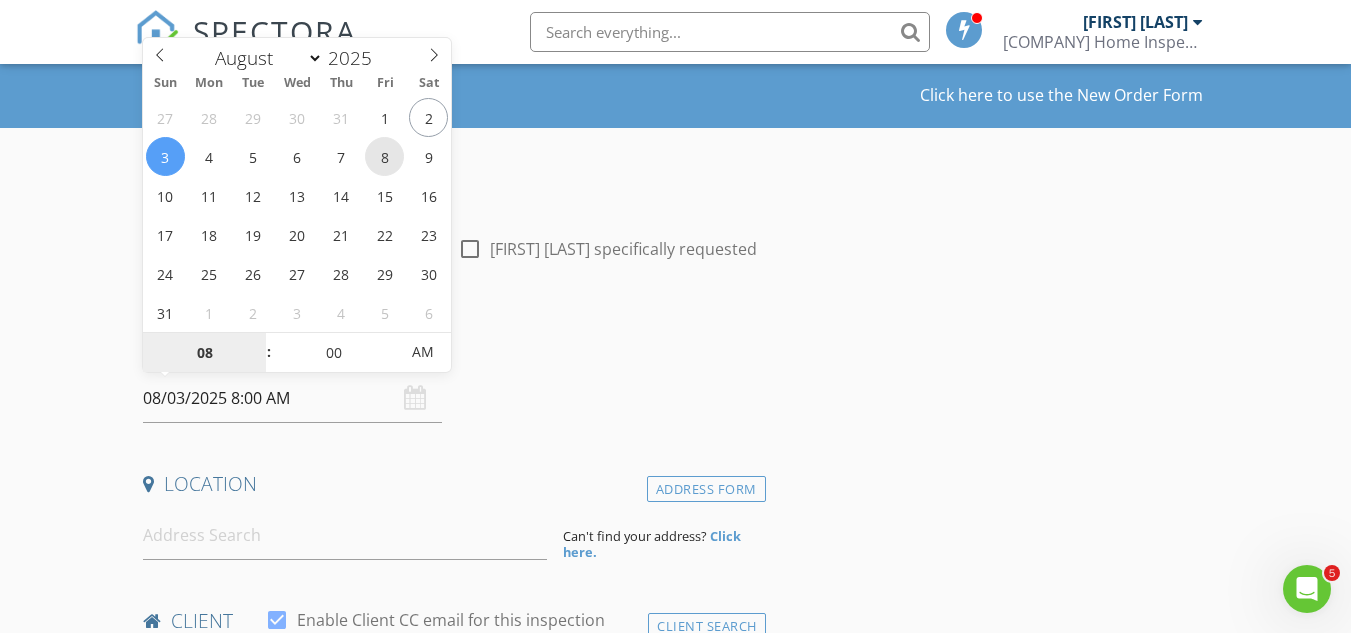 type on "08/08/2025 8:00 AM" 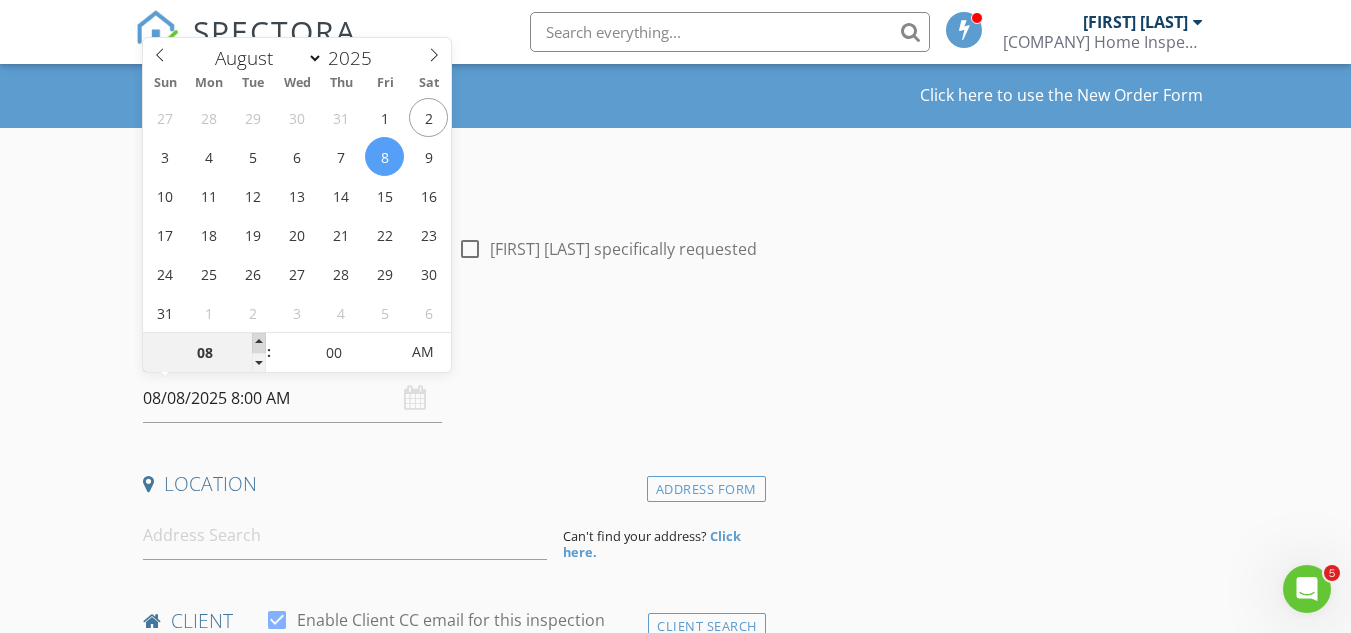 type on "09" 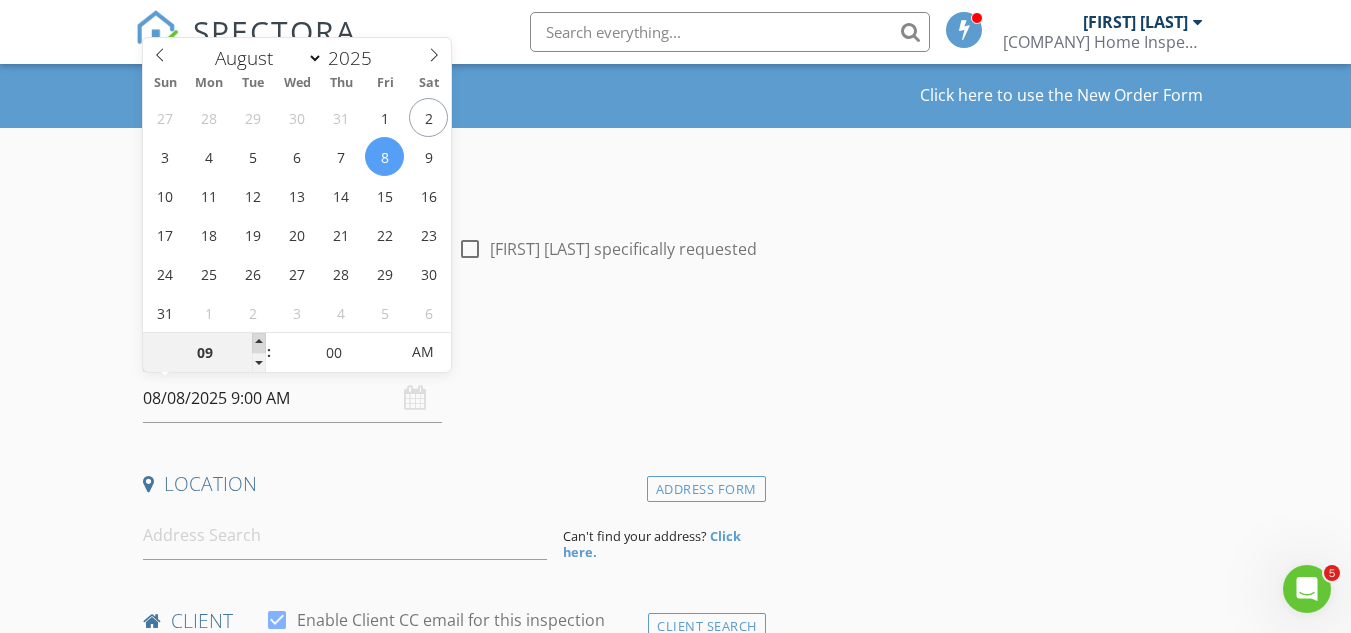 click at bounding box center [259, 343] 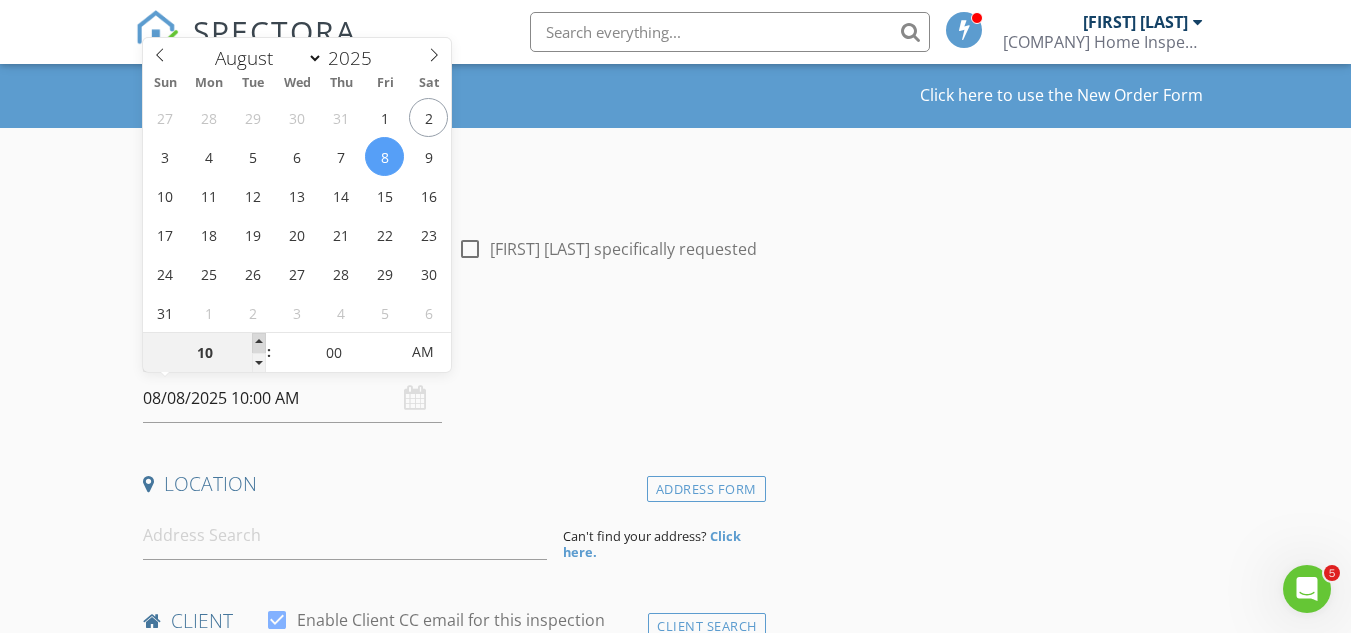 click at bounding box center (259, 343) 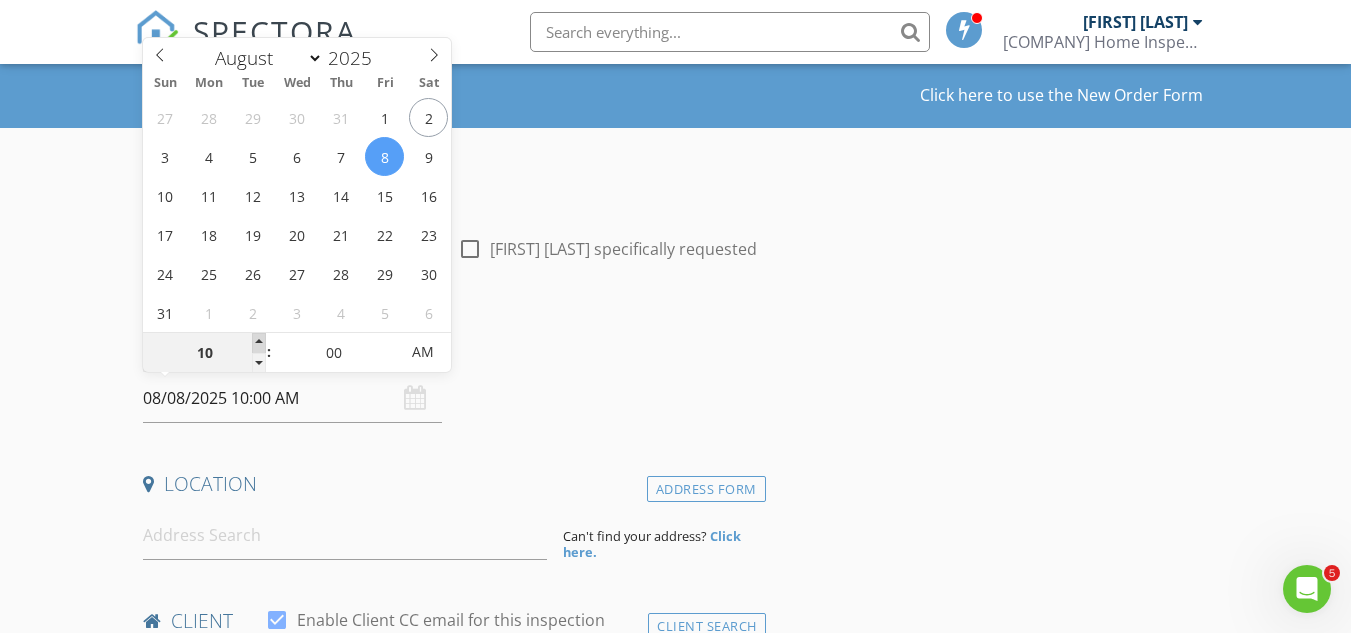 type on "11" 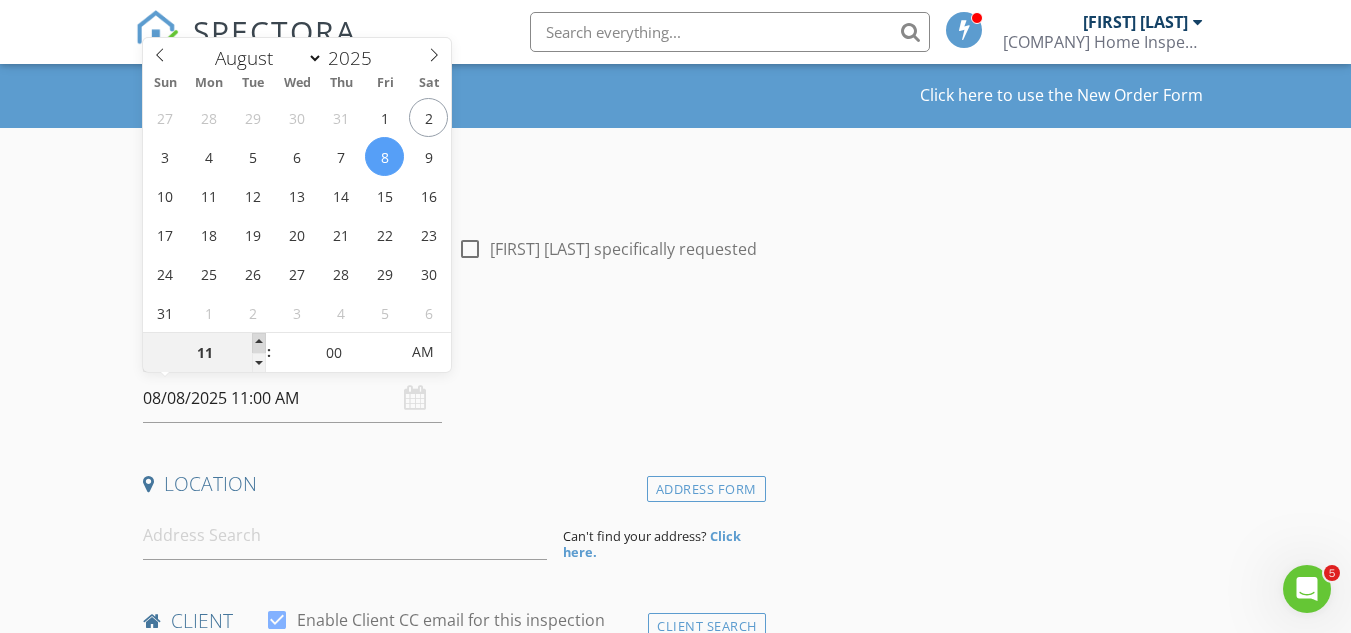 click at bounding box center [259, 343] 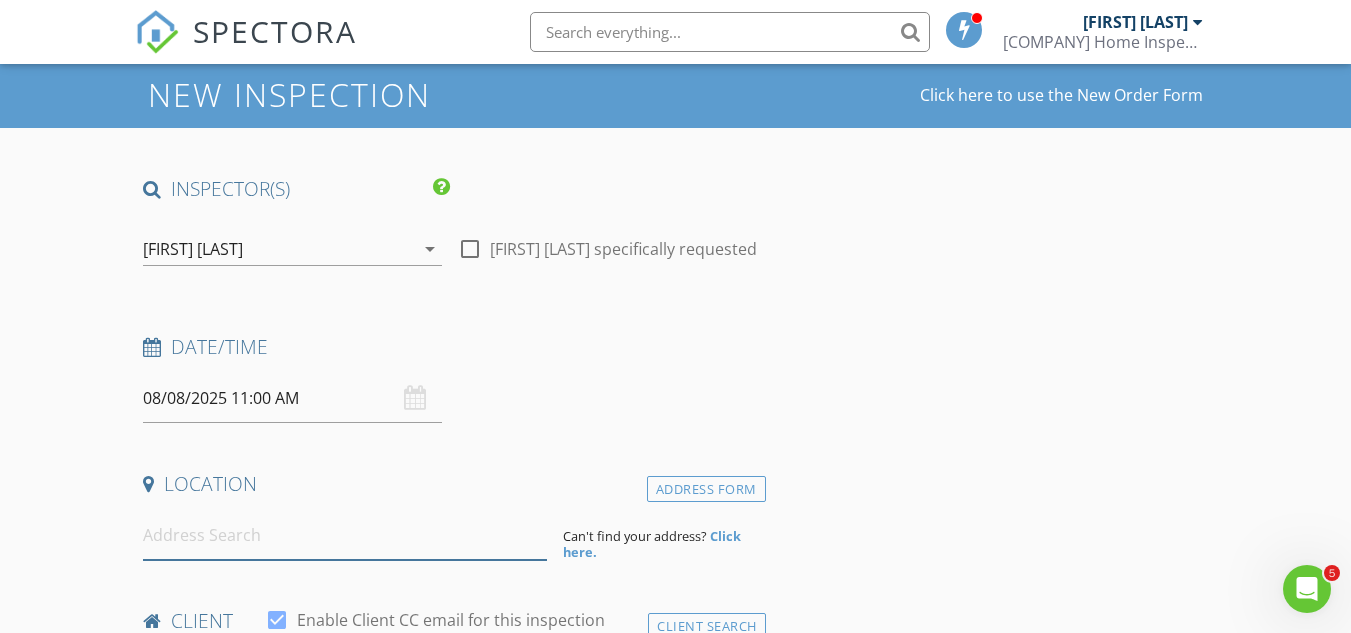 click at bounding box center (345, 535) 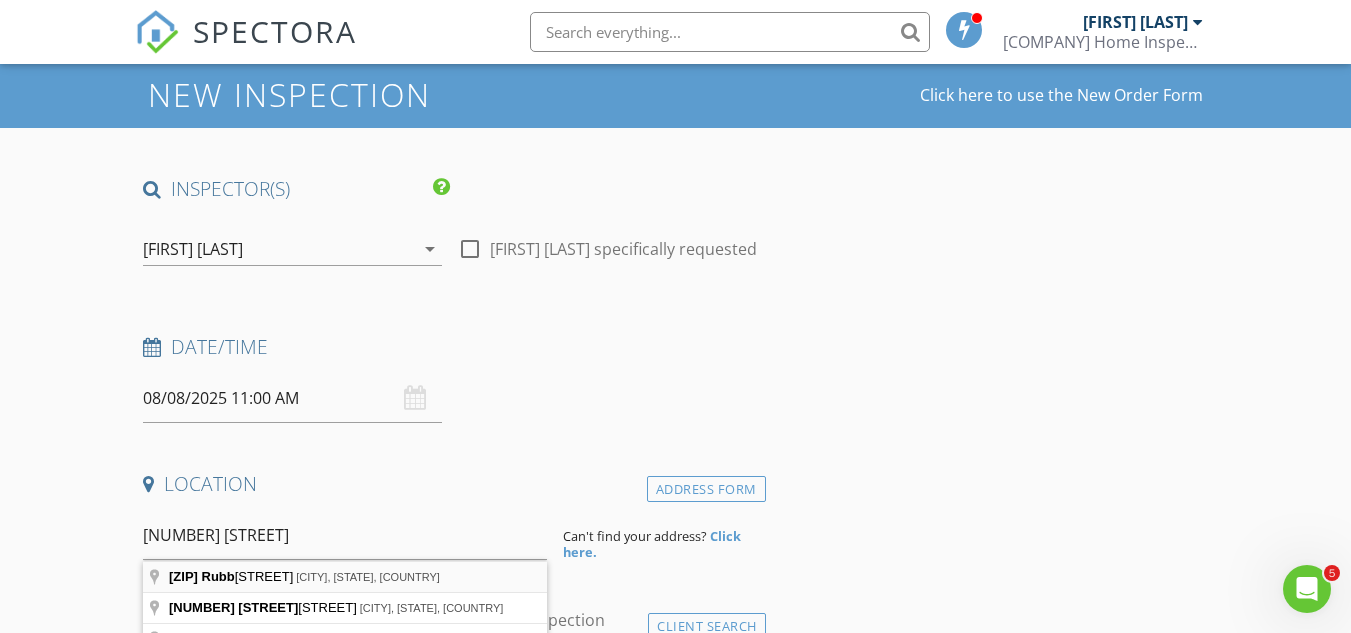 type on "12651 Rubber Fig Ter, Jacksonville, FL, USA" 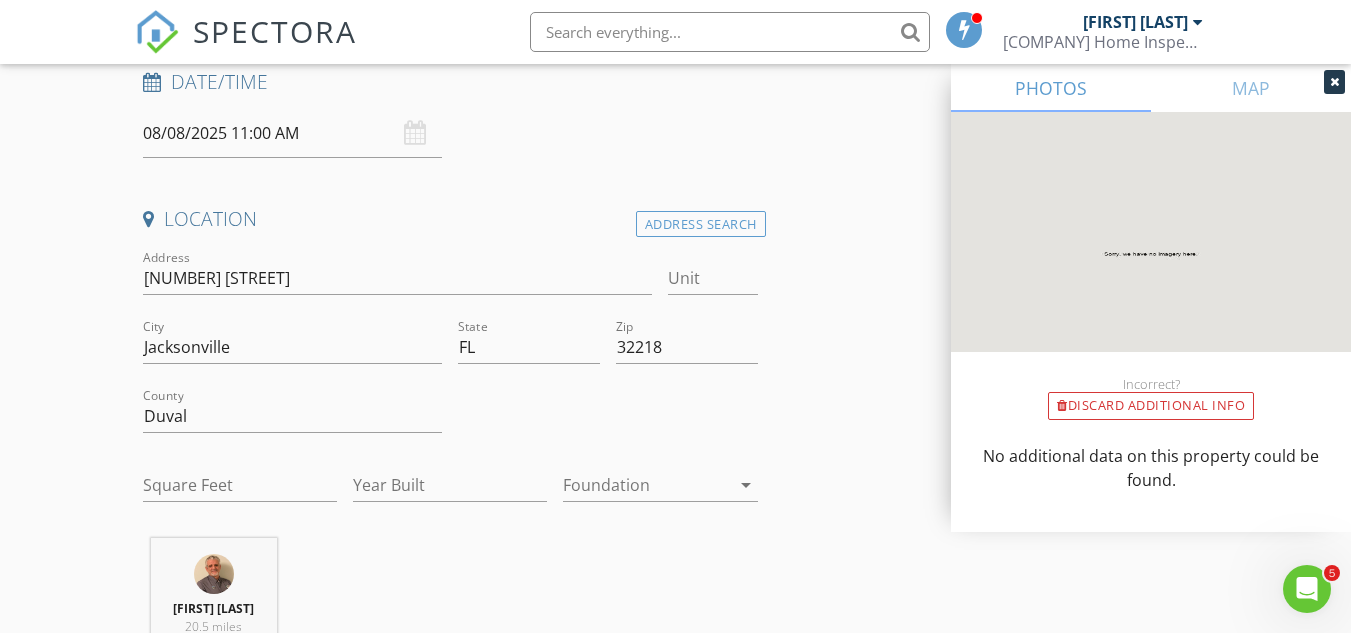 scroll, scrollTop: 323, scrollLeft: 0, axis: vertical 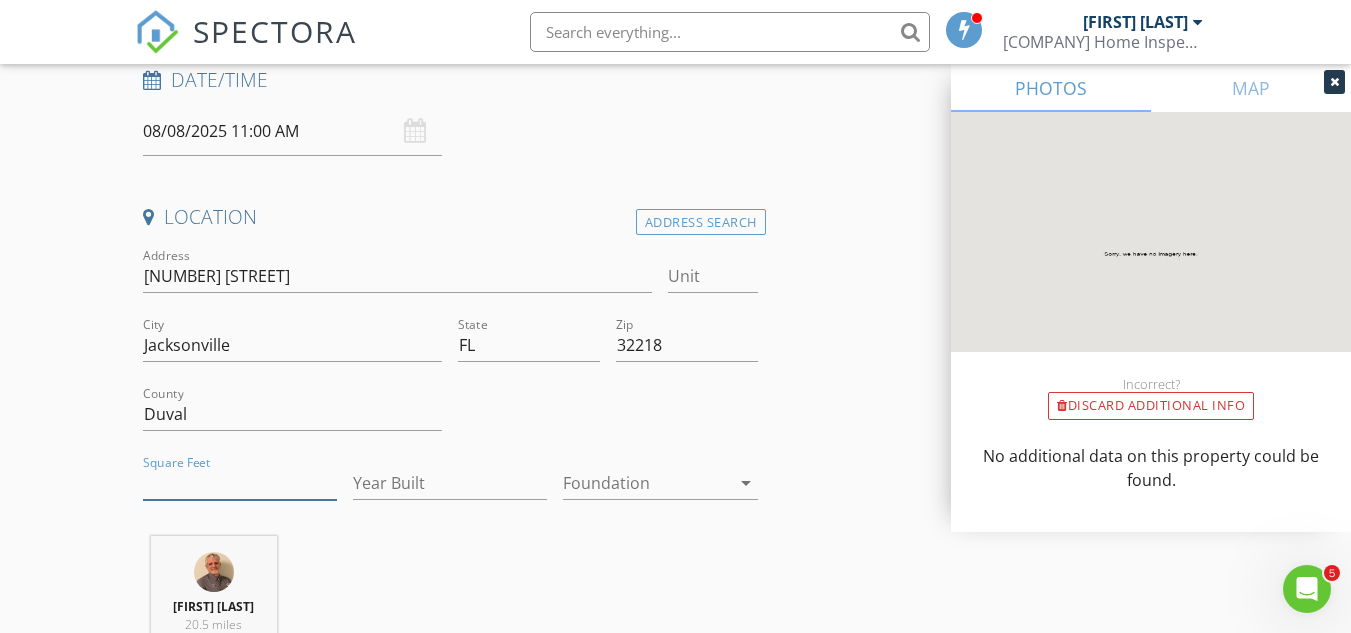click on "Square Feet" at bounding box center [240, 483] 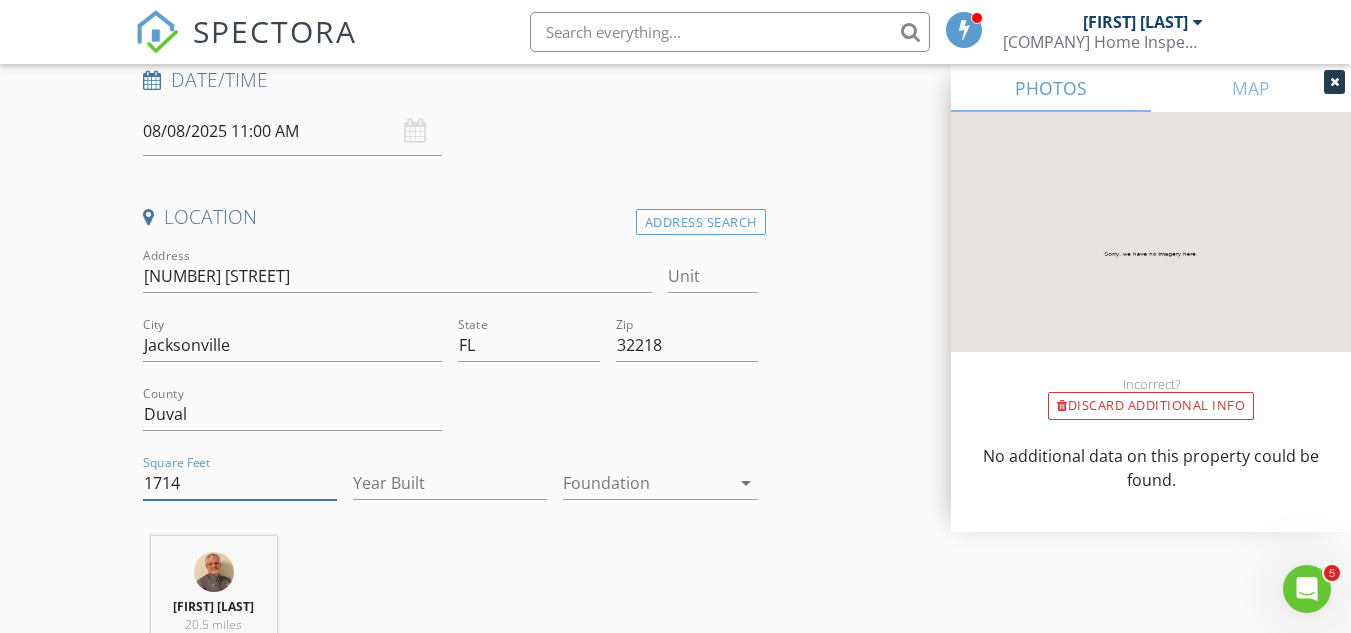 type on "1714" 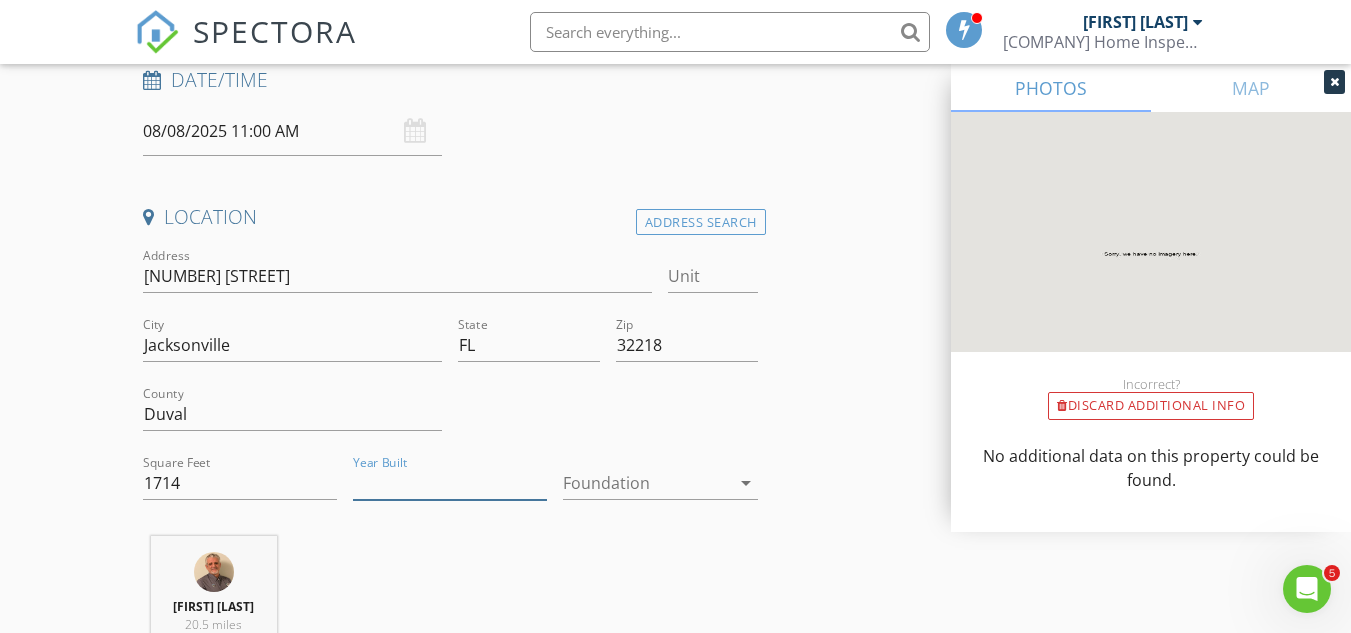 click on "Year Built" at bounding box center [450, 483] 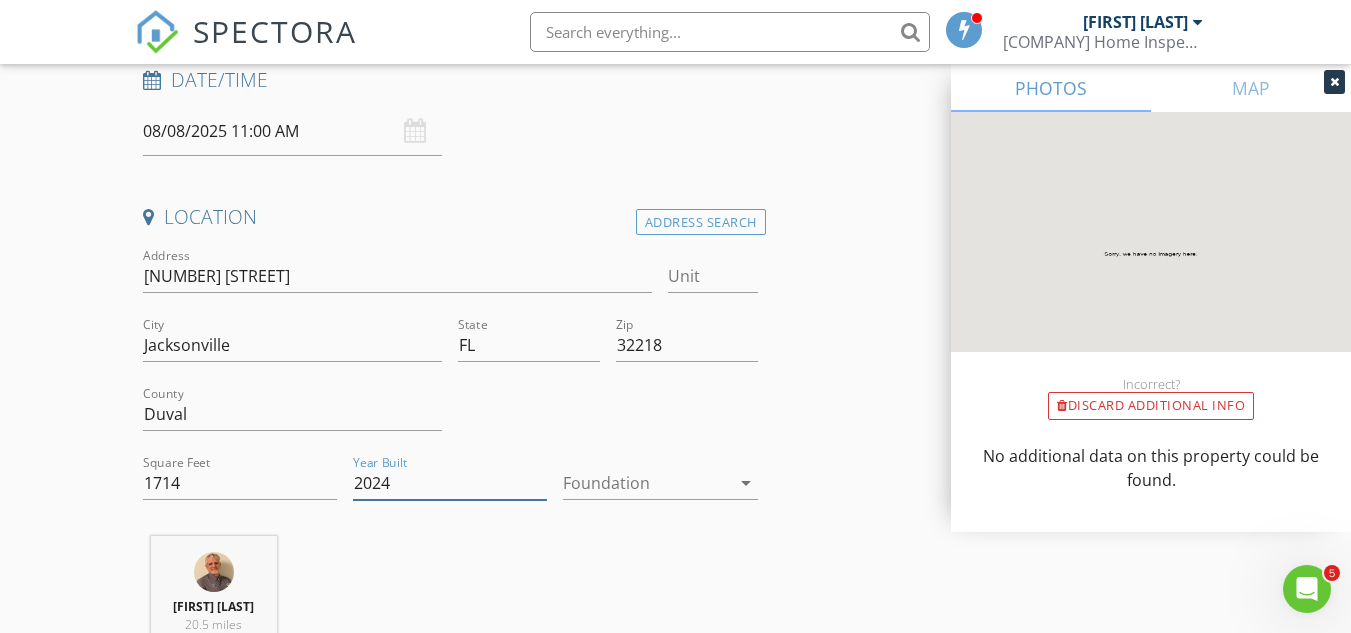 type on "2024" 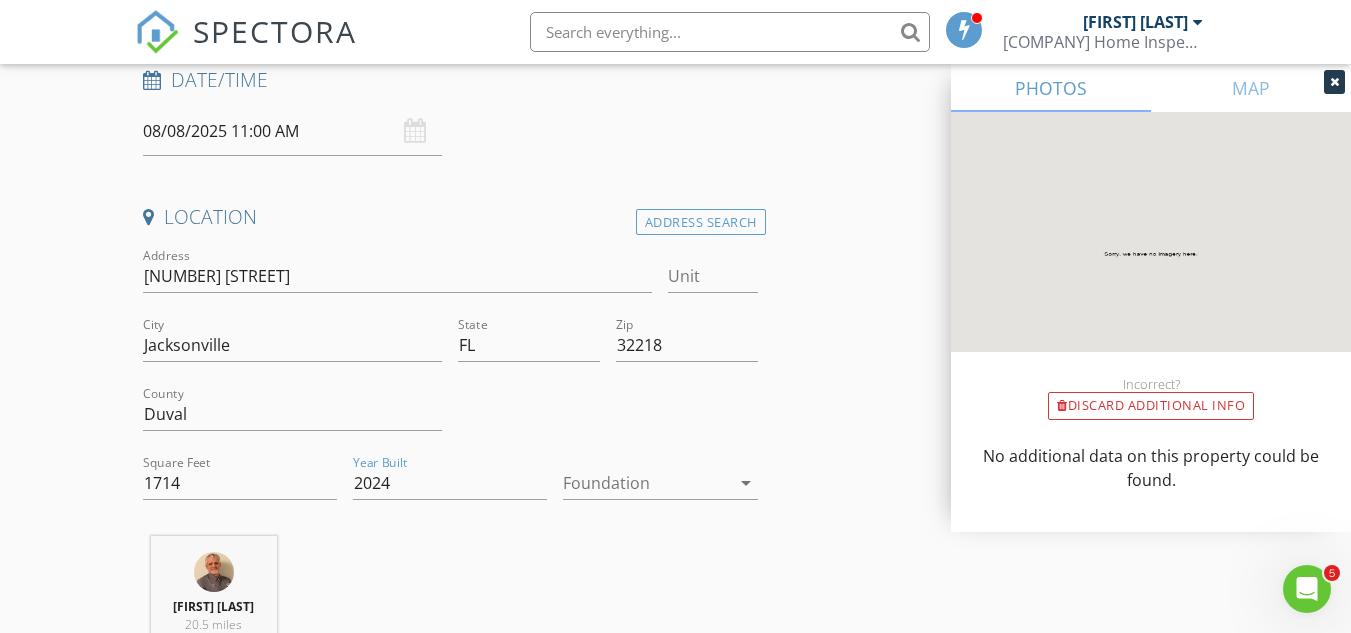 click on "arrow_drop_down" at bounding box center [746, 483] 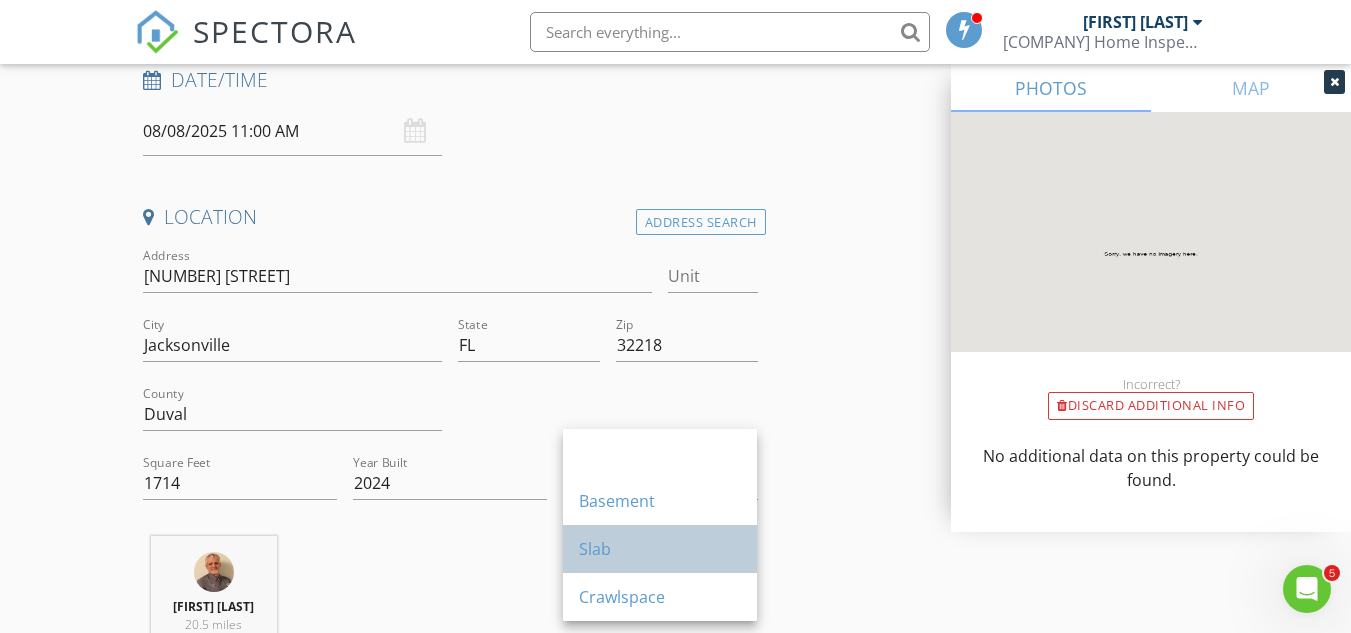 click on "Slab" at bounding box center (660, 549) 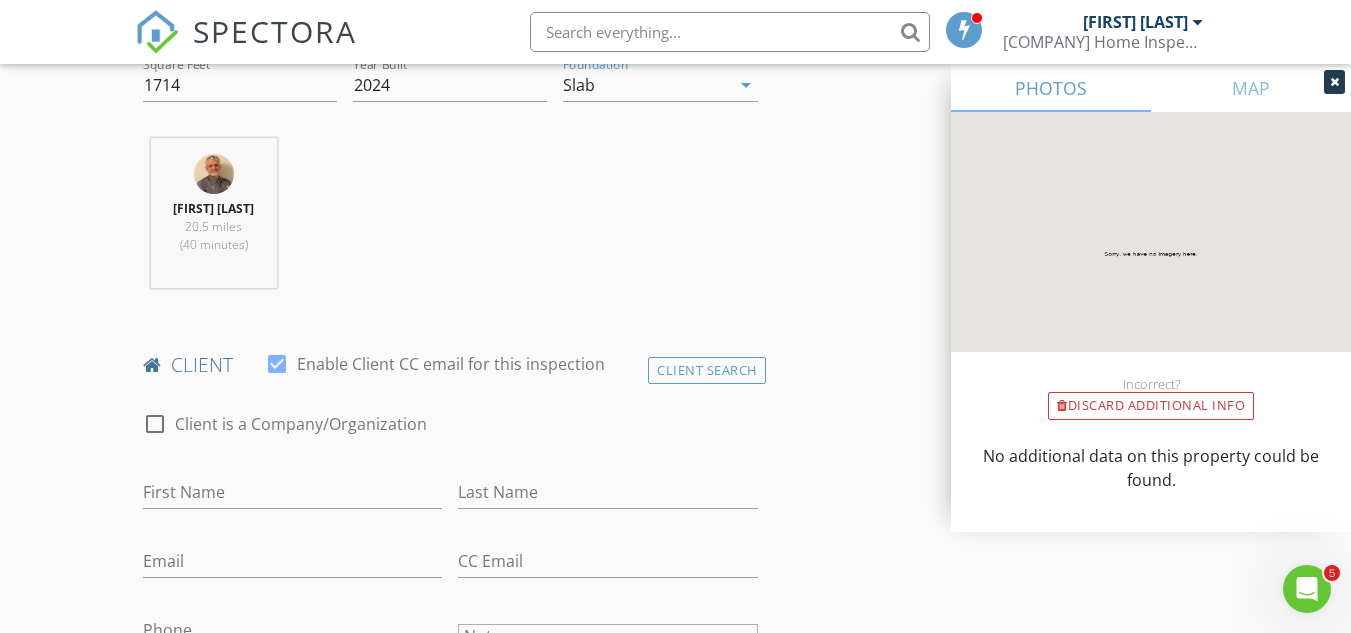 scroll, scrollTop: 722, scrollLeft: 0, axis: vertical 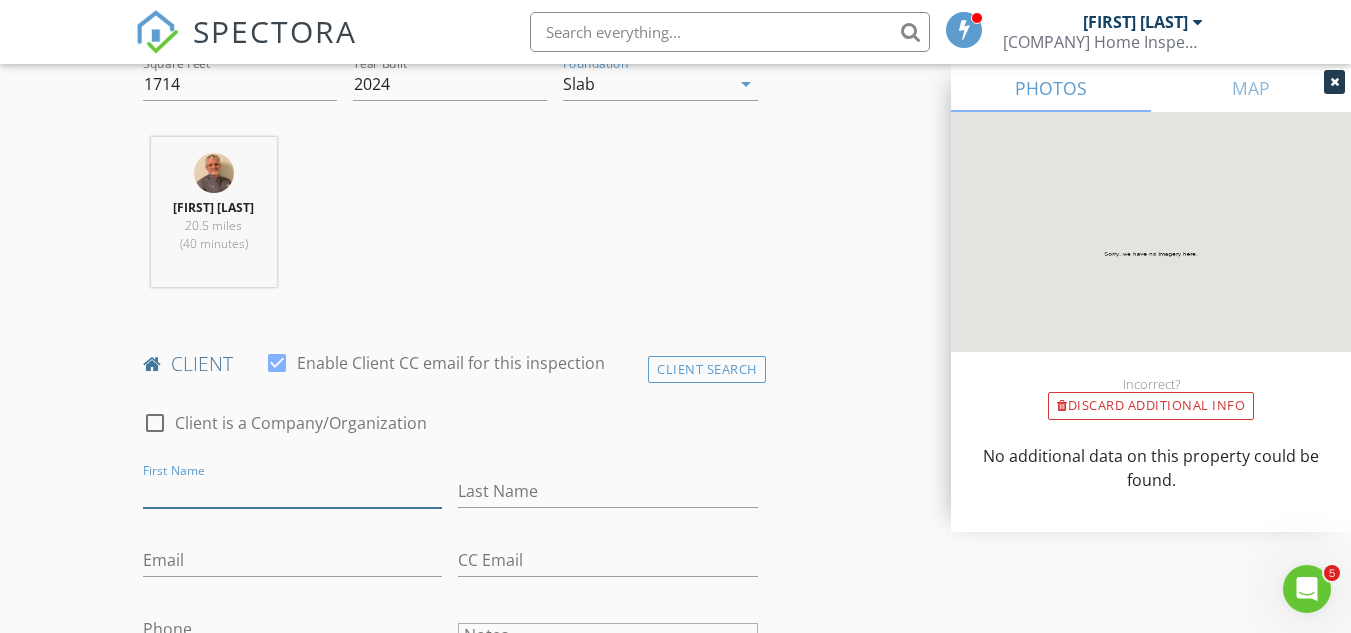 click on "First Name" at bounding box center [292, 491] 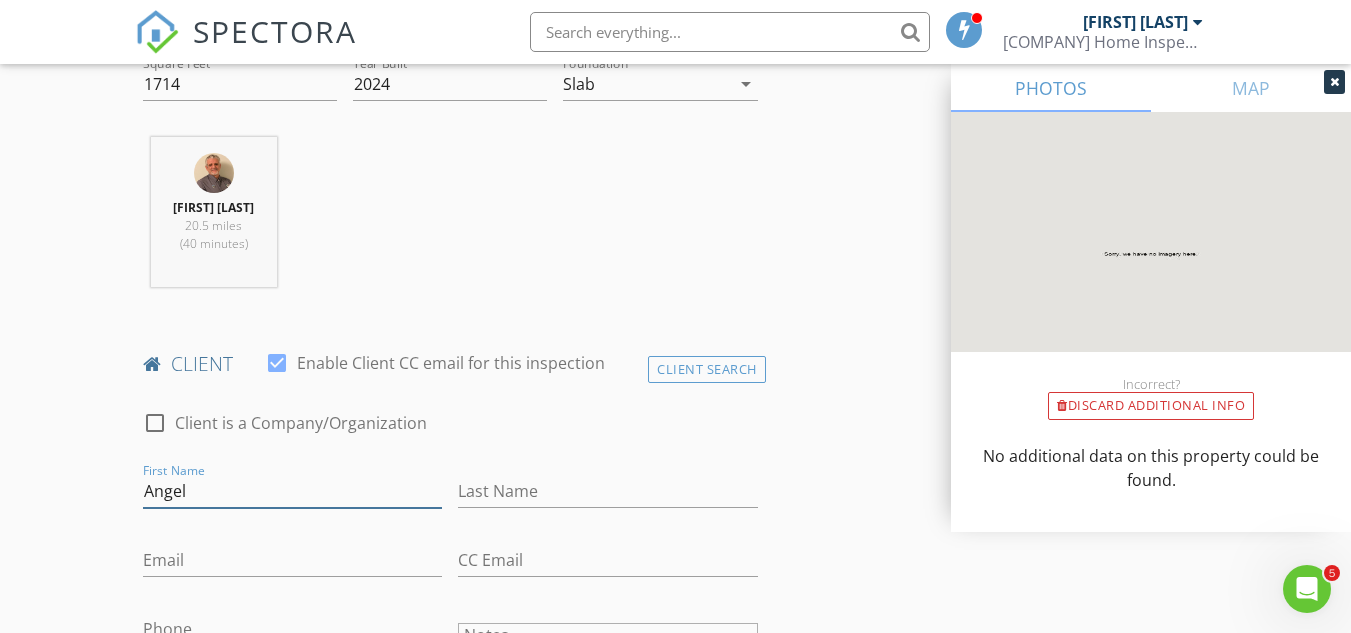type on "Angel" 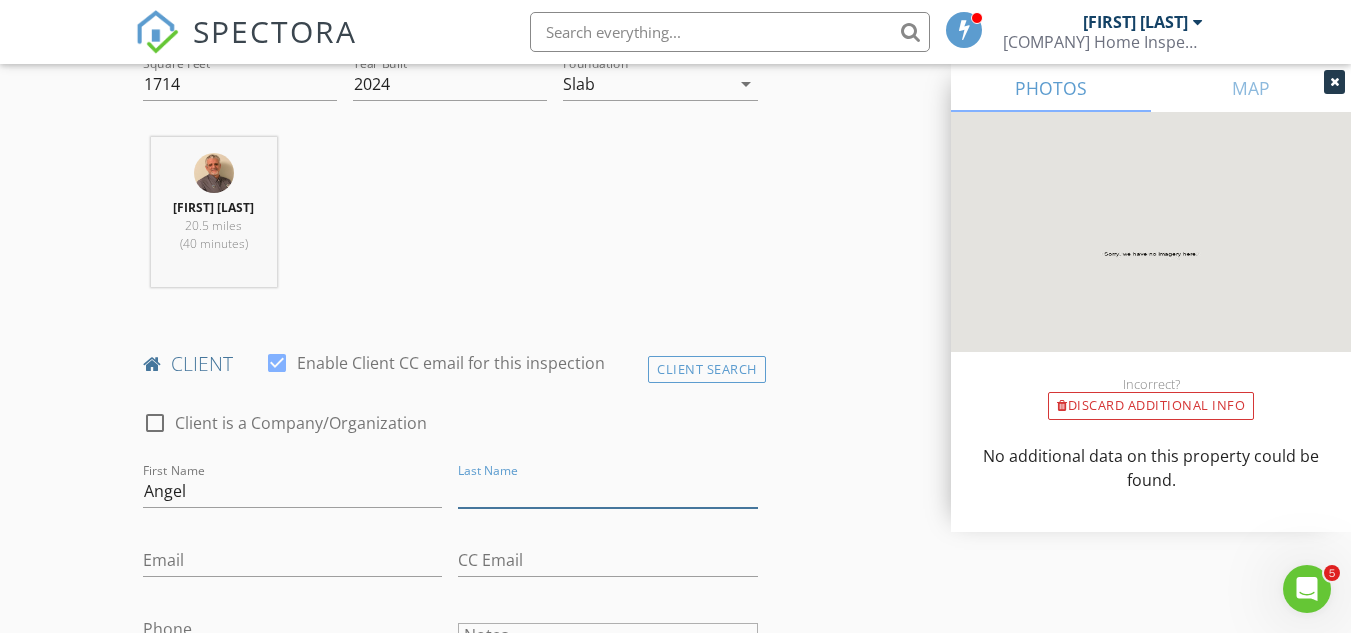 click on "Last Name" at bounding box center [607, 491] 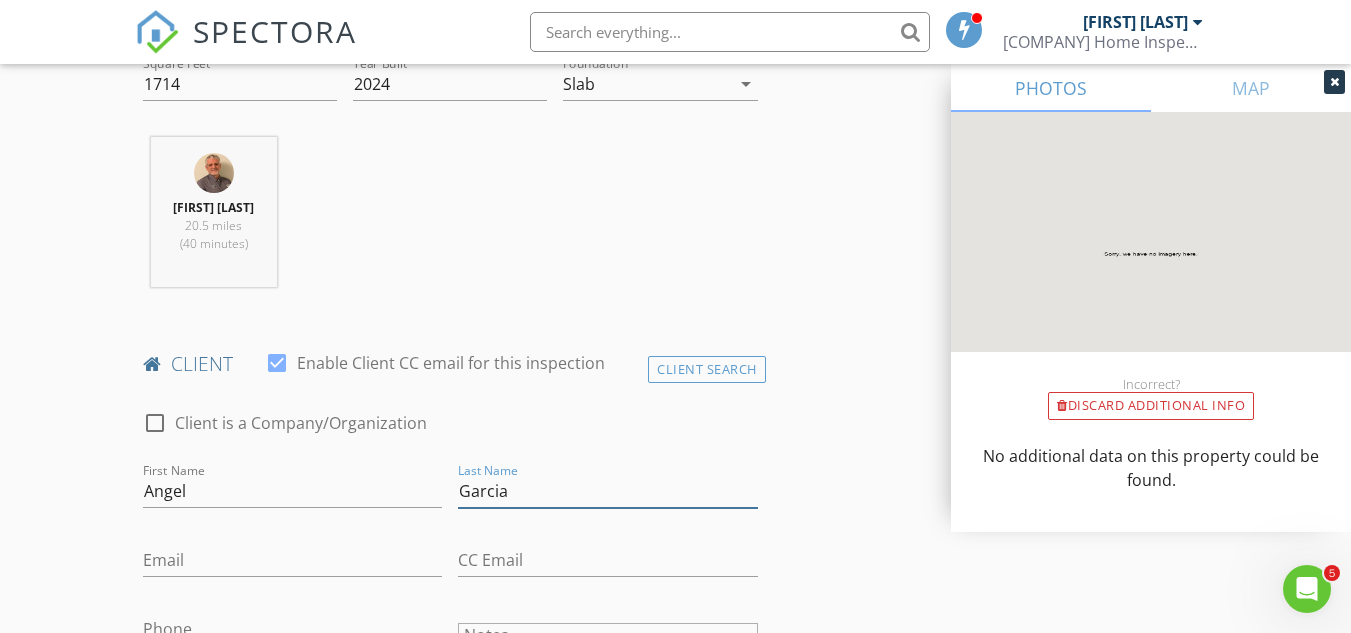 type on "Garcia" 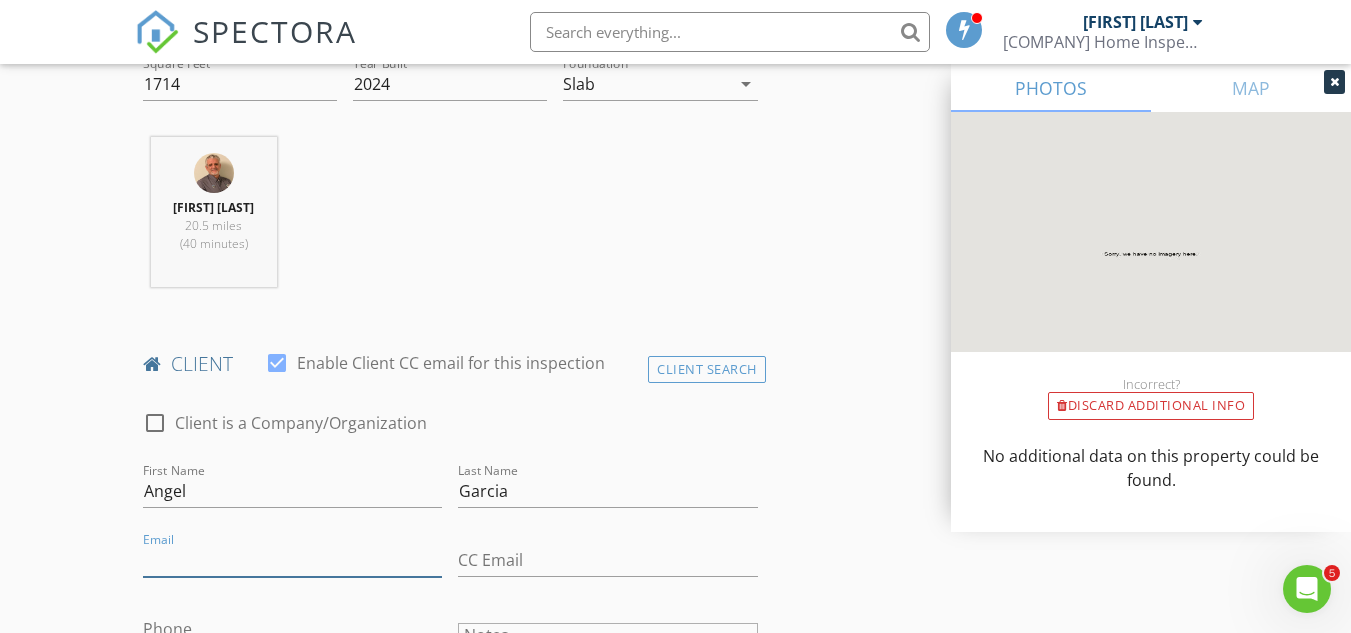 click on "Email" at bounding box center (292, 560) 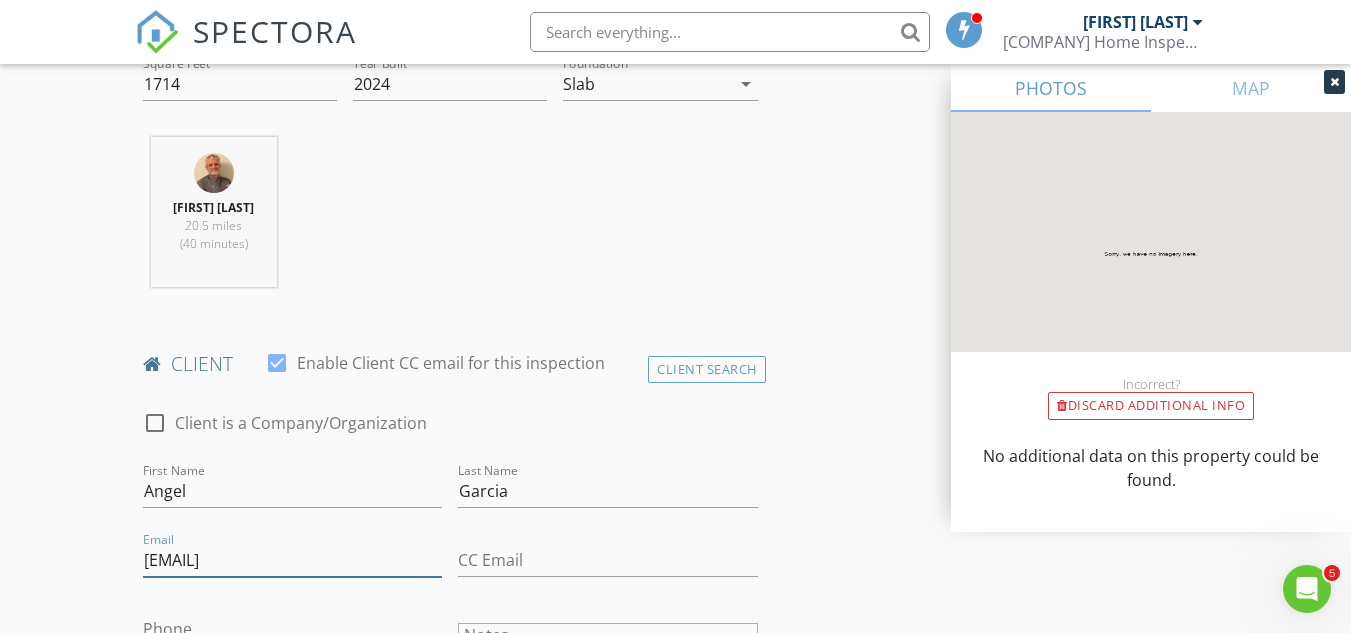 type on "[EMAIL]" 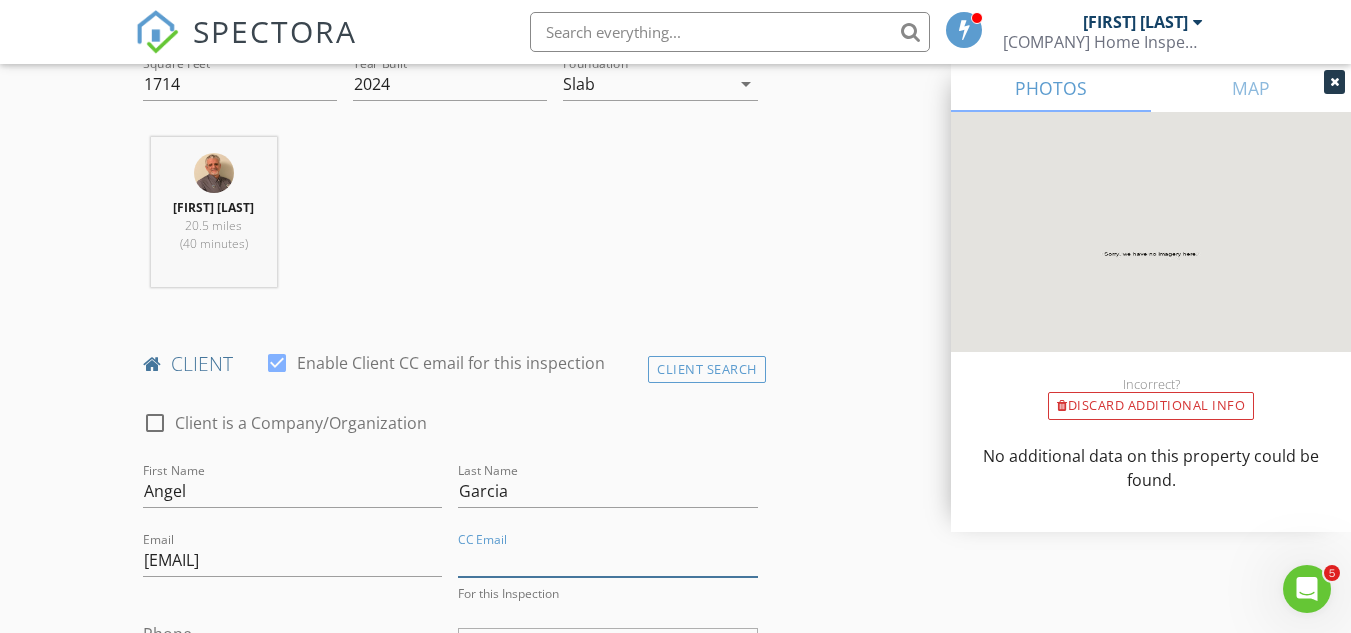 click on "CC Email" at bounding box center (607, 560) 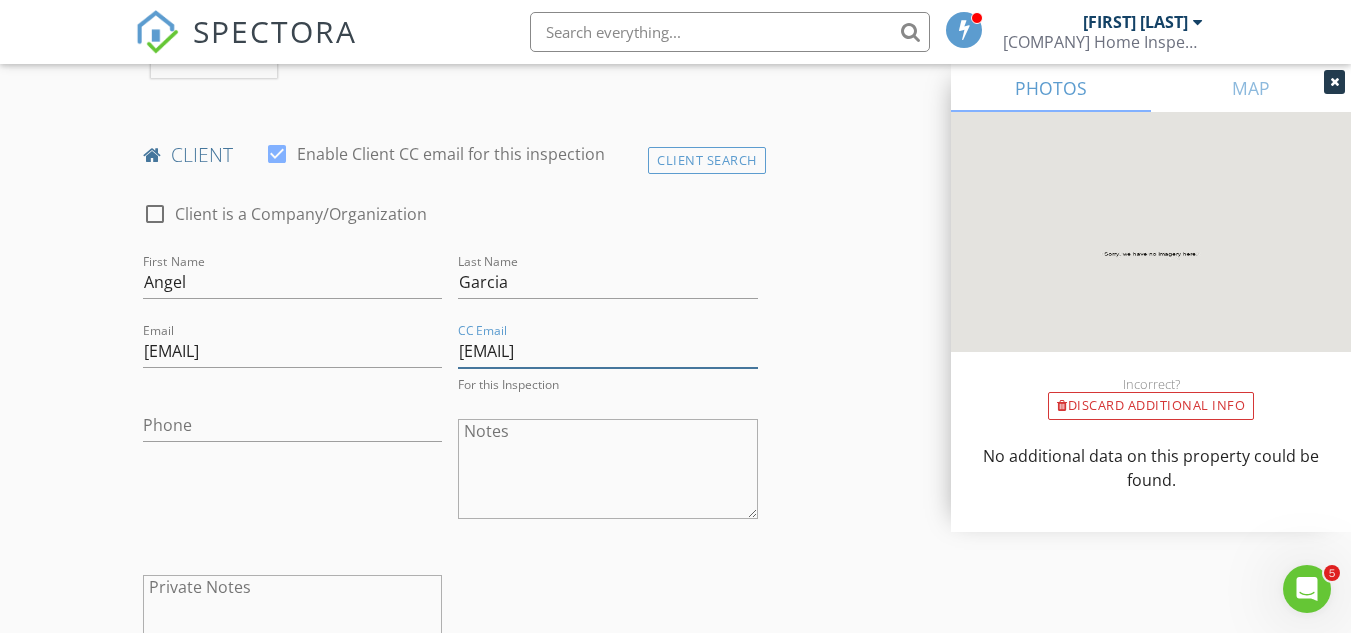 scroll, scrollTop: 972, scrollLeft: 0, axis: vertical 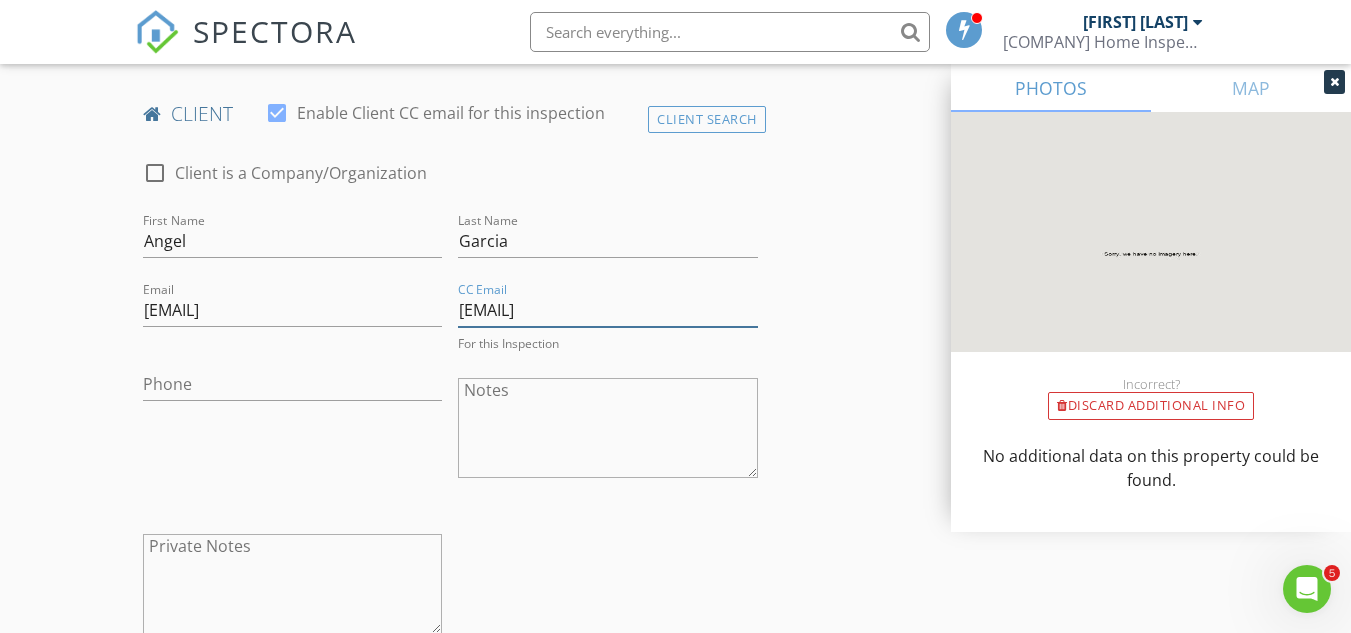 type on "[EMAIL]" 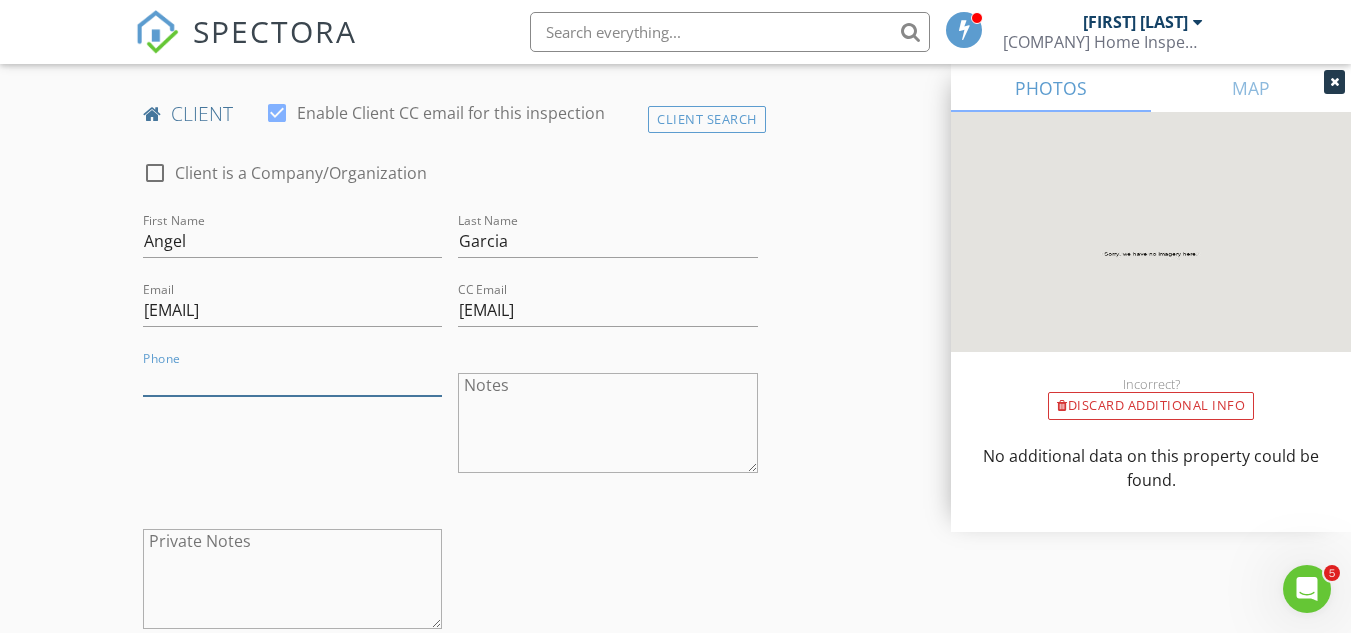 click on "Phone" at bounding box center [292, 379] 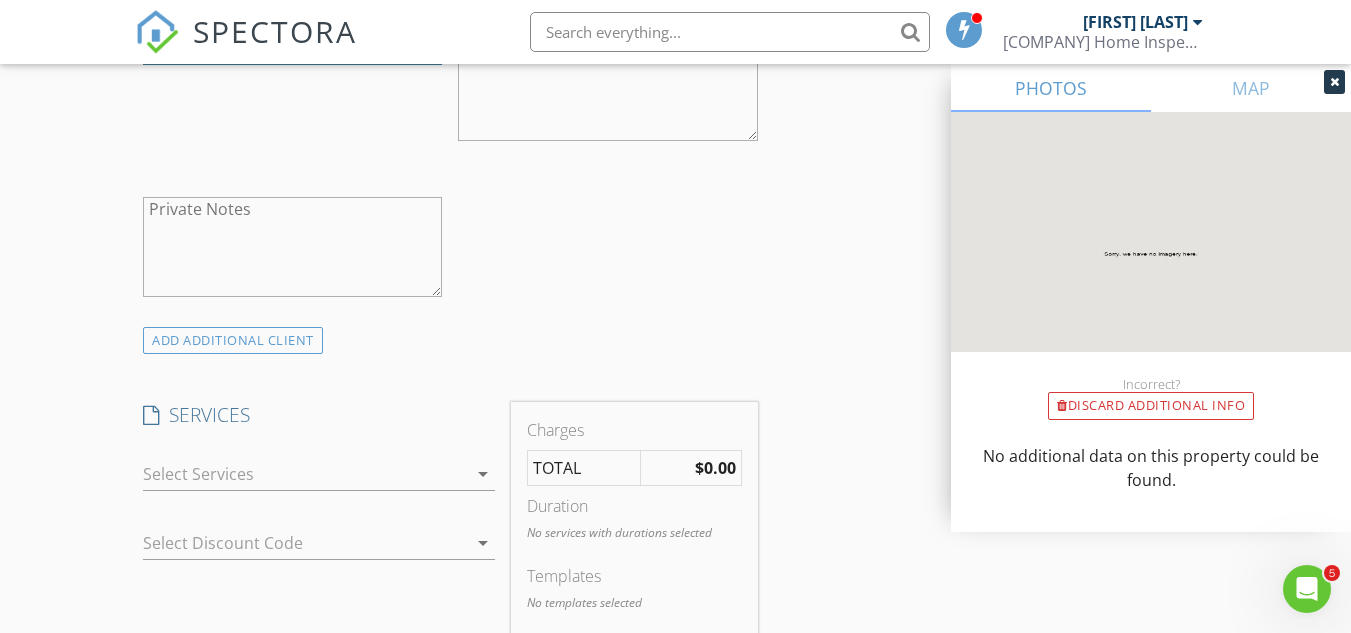 scroll, scrollTop: 1362, scrollLeft: 0, axis: vertical 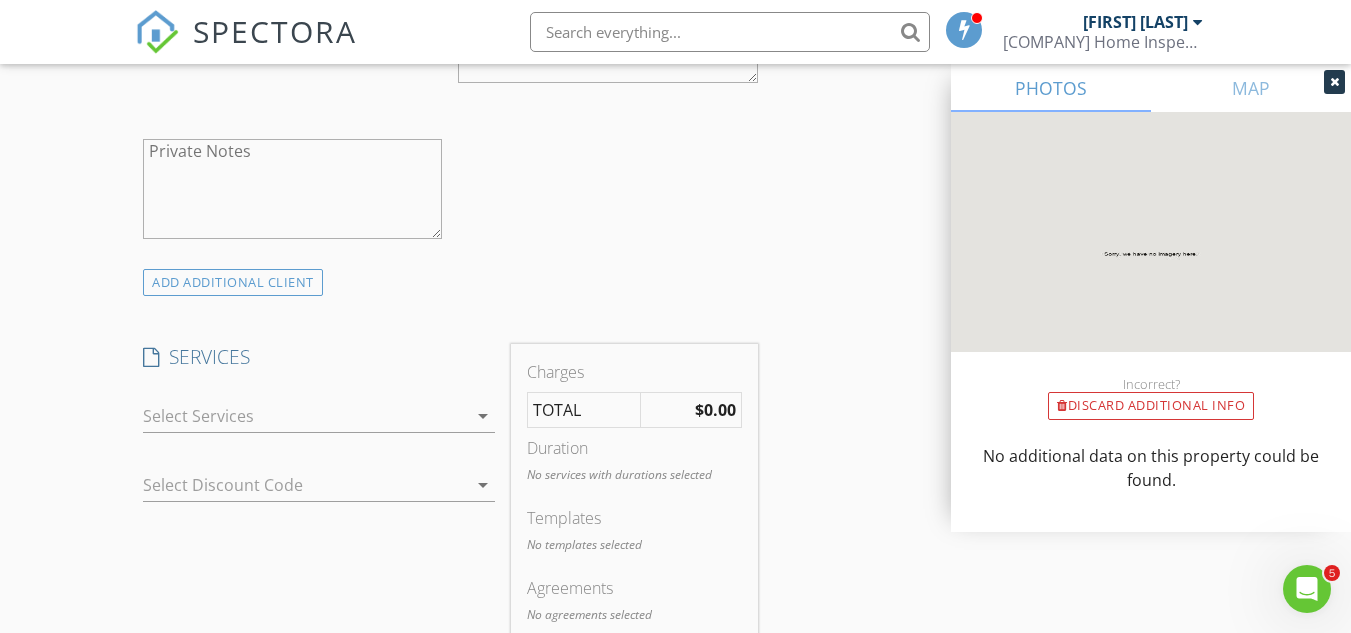 type on "[PHONE]" 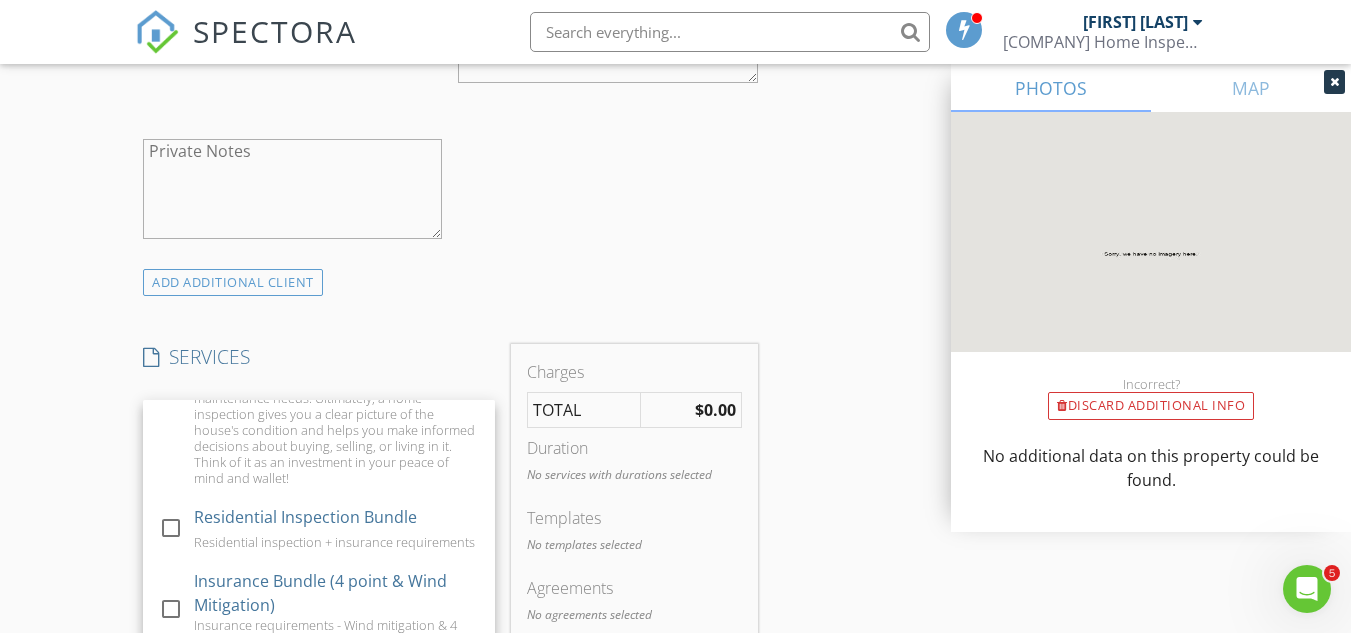 scroll, scrollTop: 615, scrollLeft: 0, axis: vertical 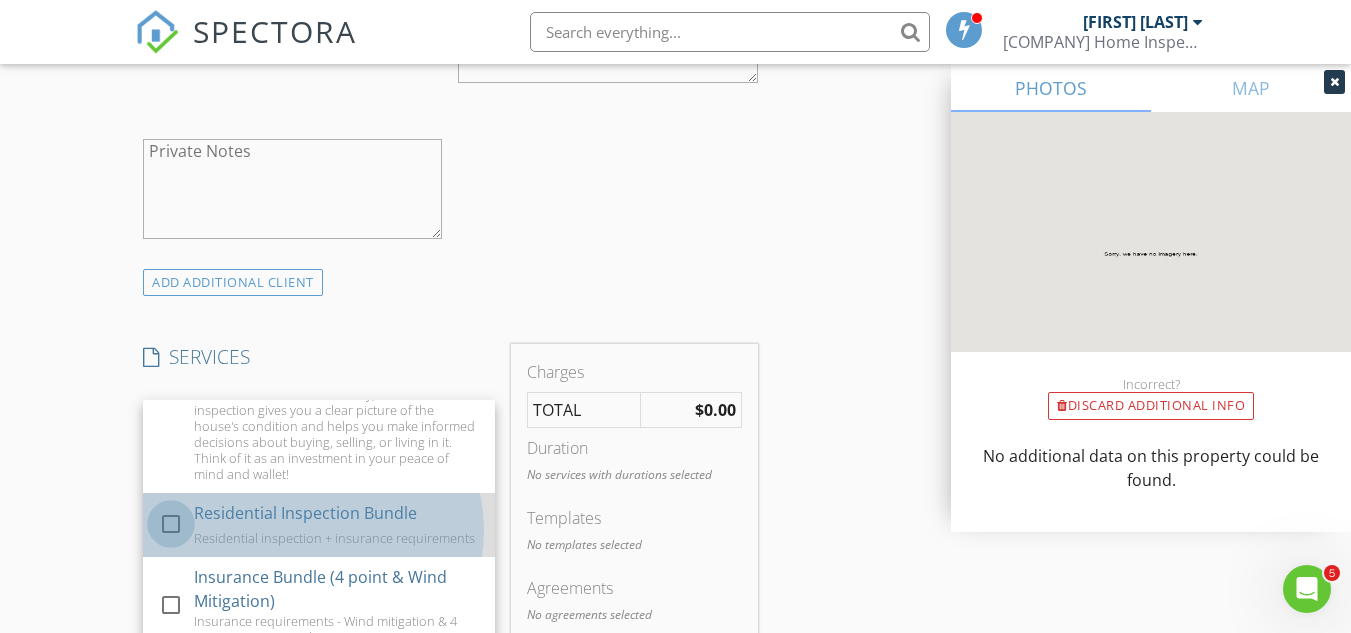click at bounding box center [171, 524] 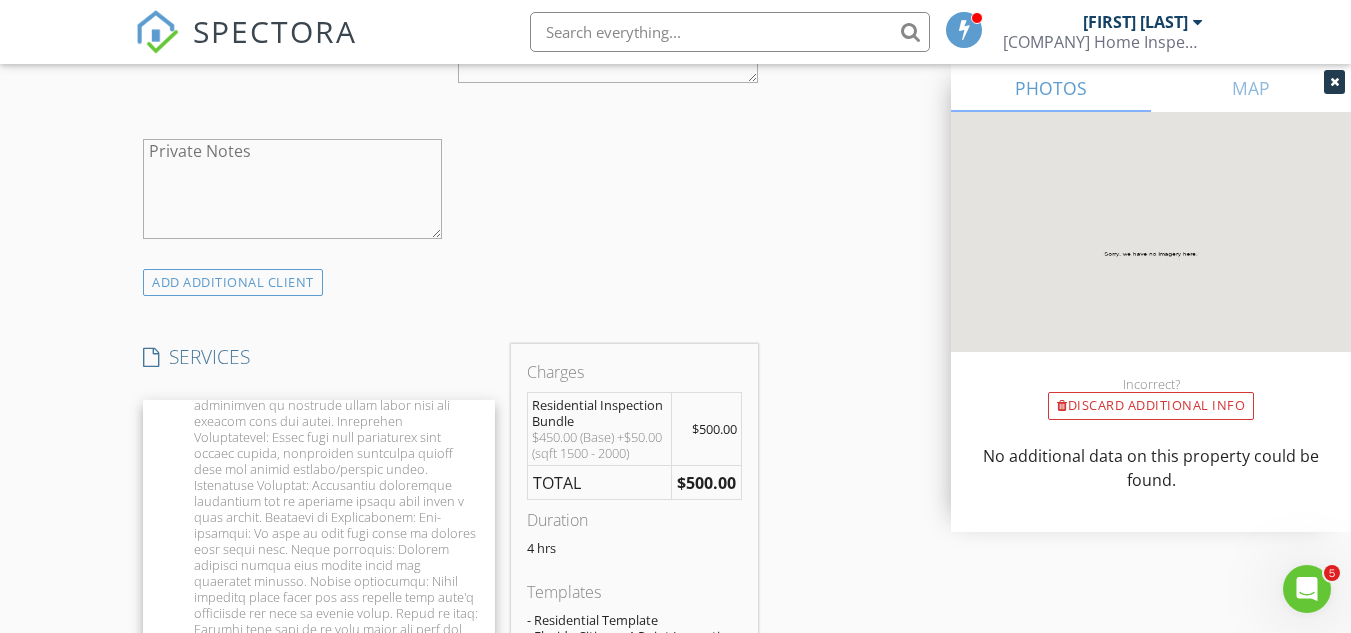 scroll, scrollTop: 1780, scrollLeft: 0, axis: vertical 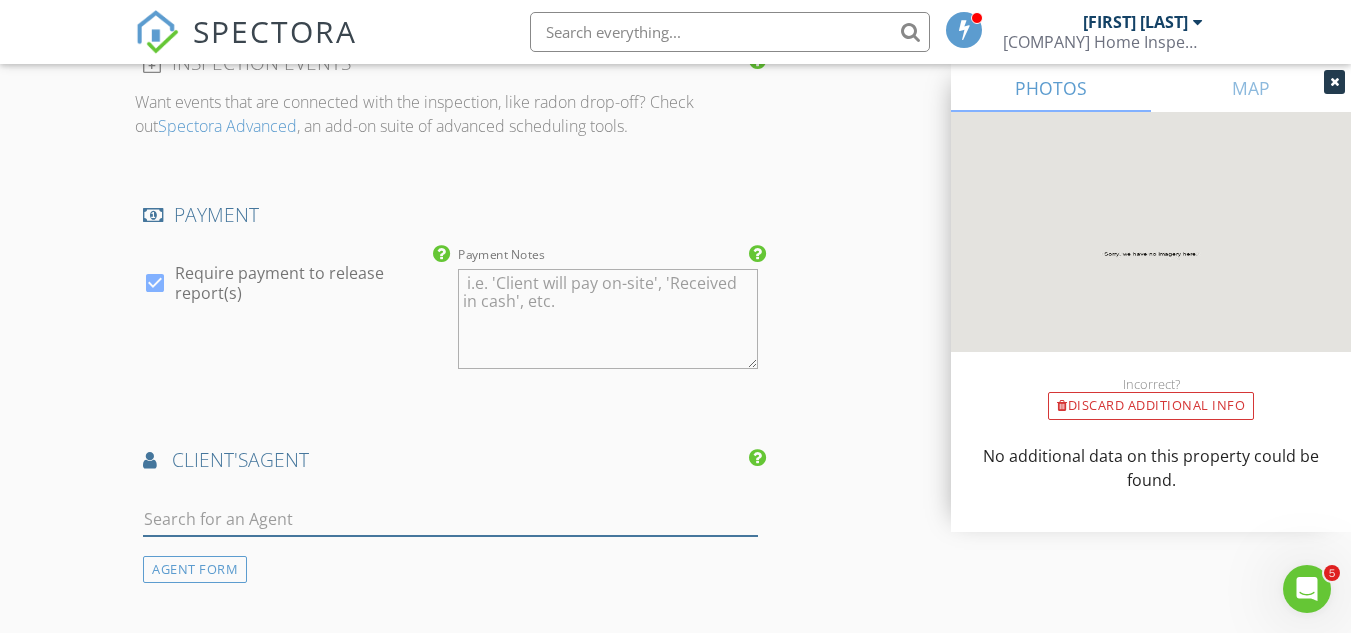 click at bounding box center [450, 519] 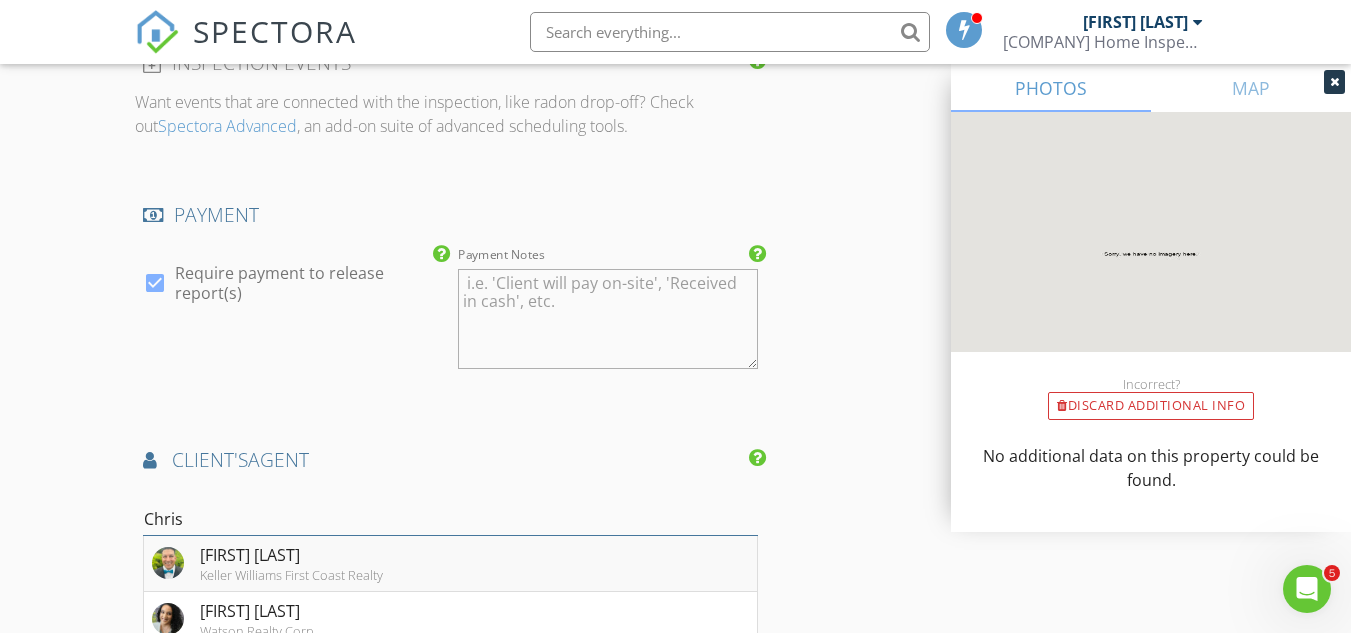 type on "Chris" 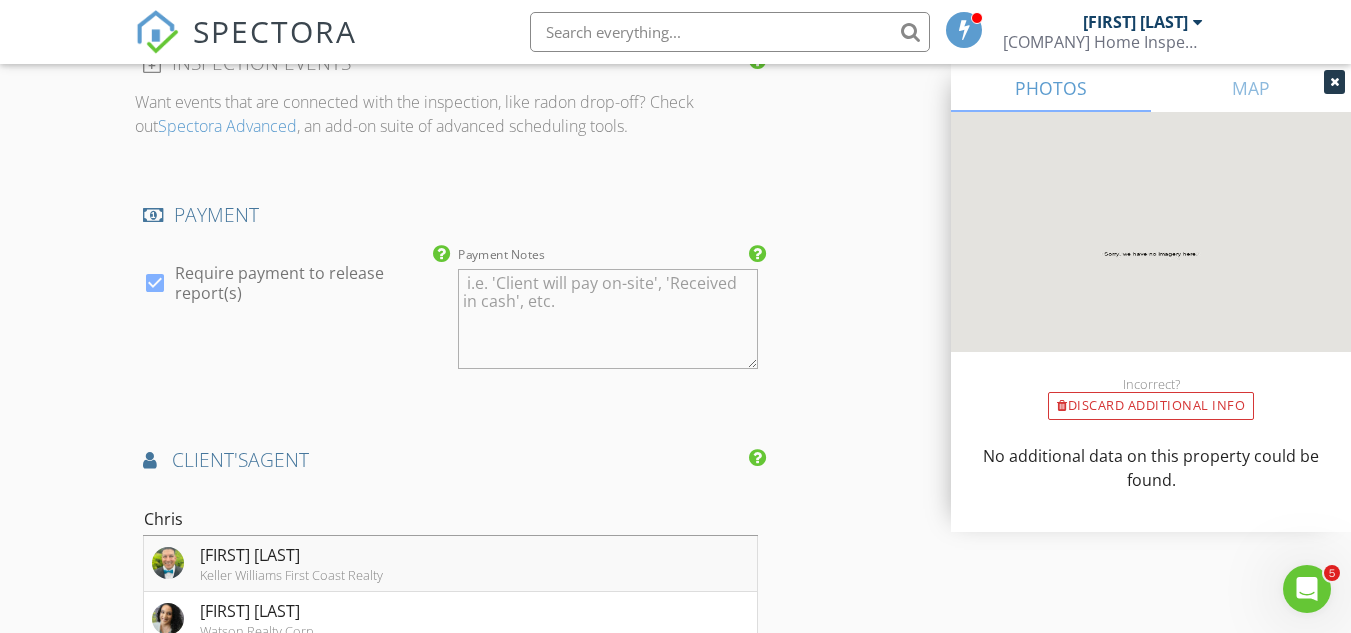 click on "[COMPANY]" at bounding box center [291, 575] 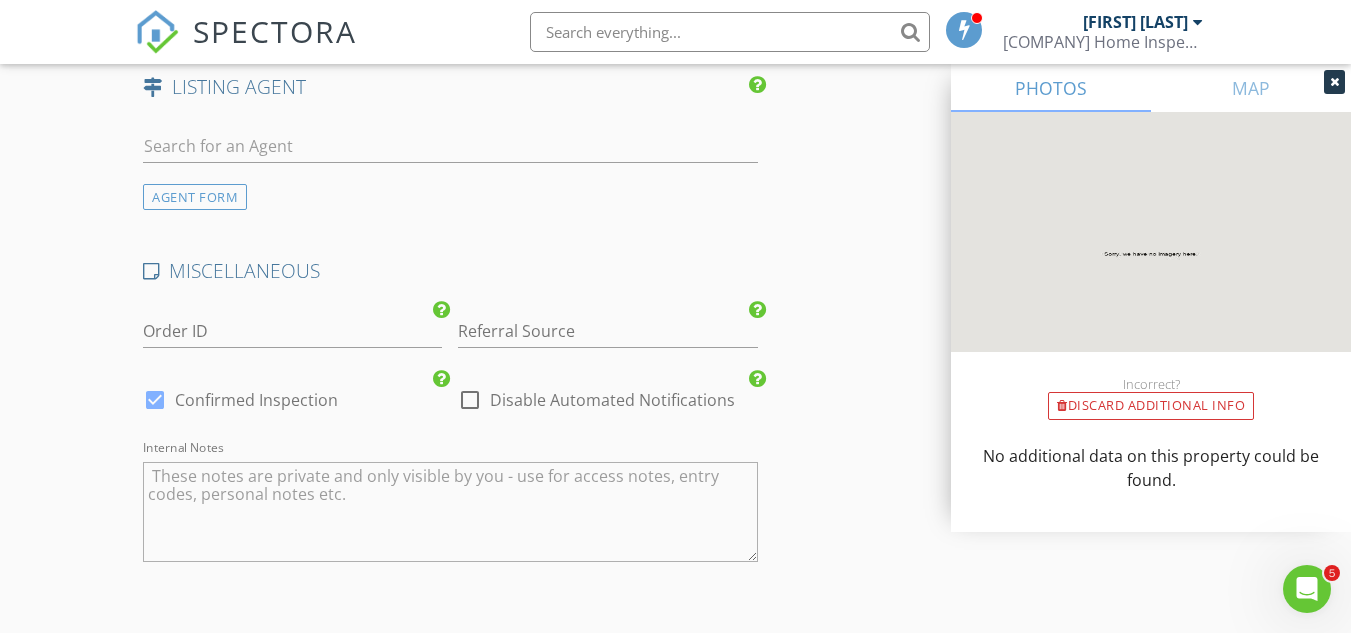 scroll, scrollTop: 3184, scrollLeft: 0, axis: vertical 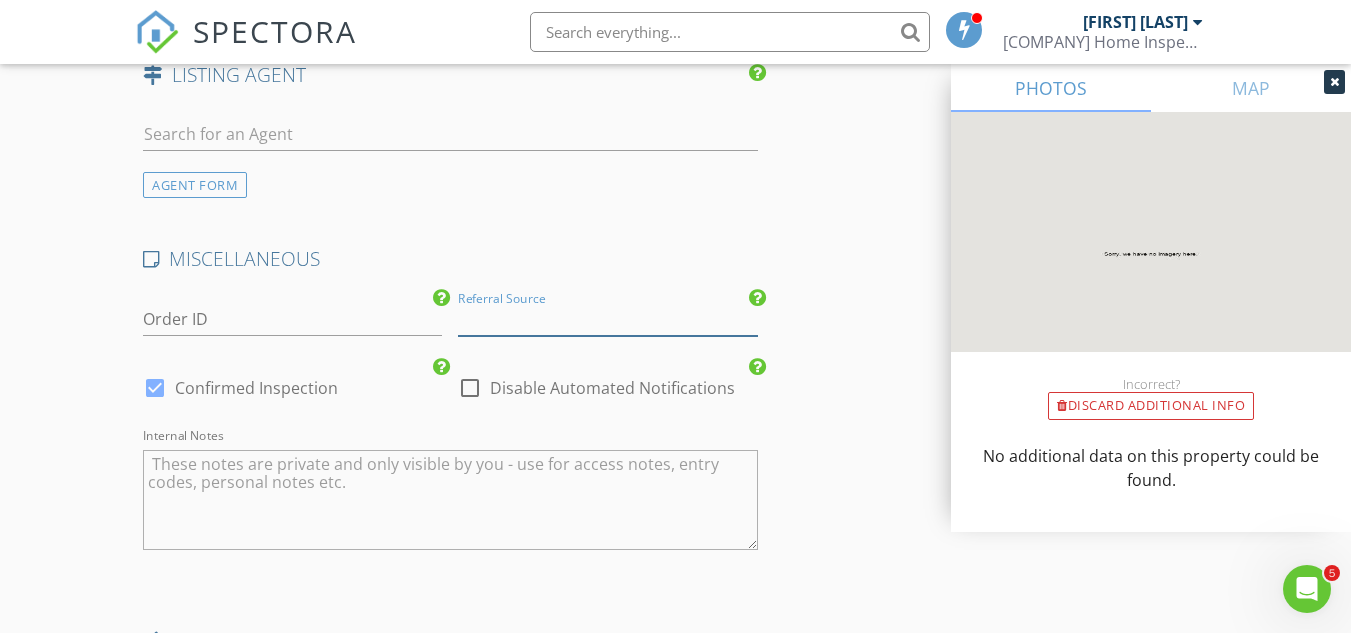 click at bounding box center (607, 319) 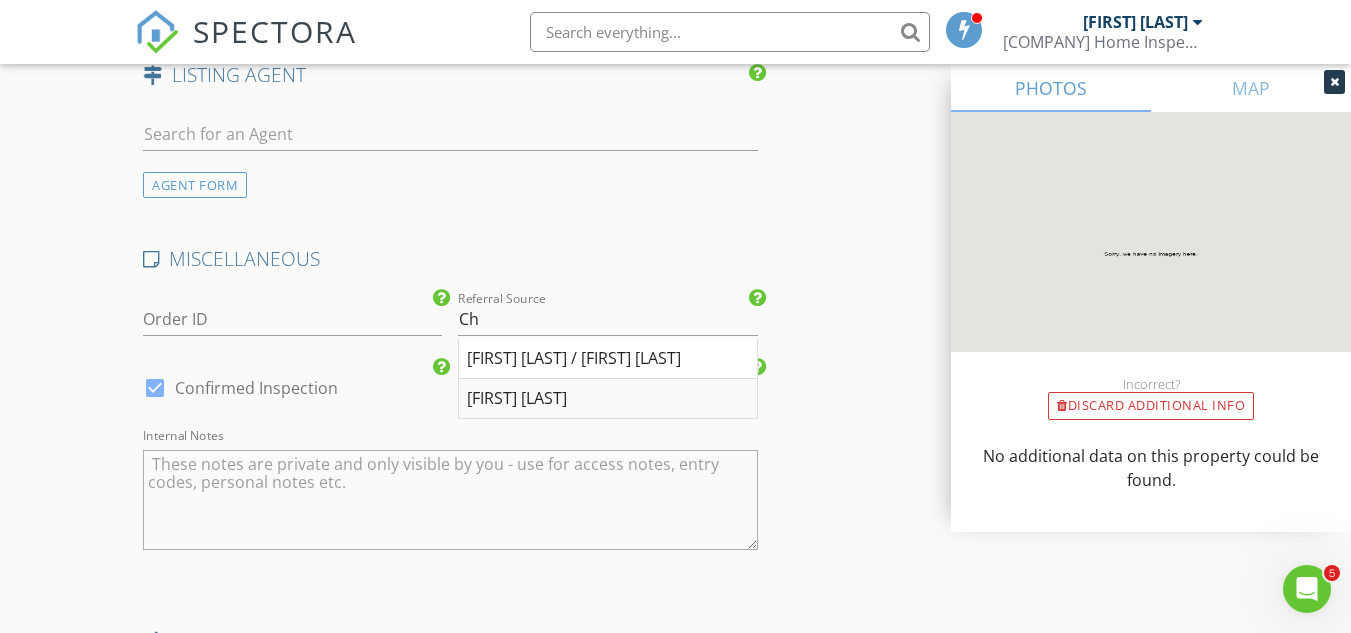 click on "[FIRST] [LAST]" at bounding box center (607, 399) 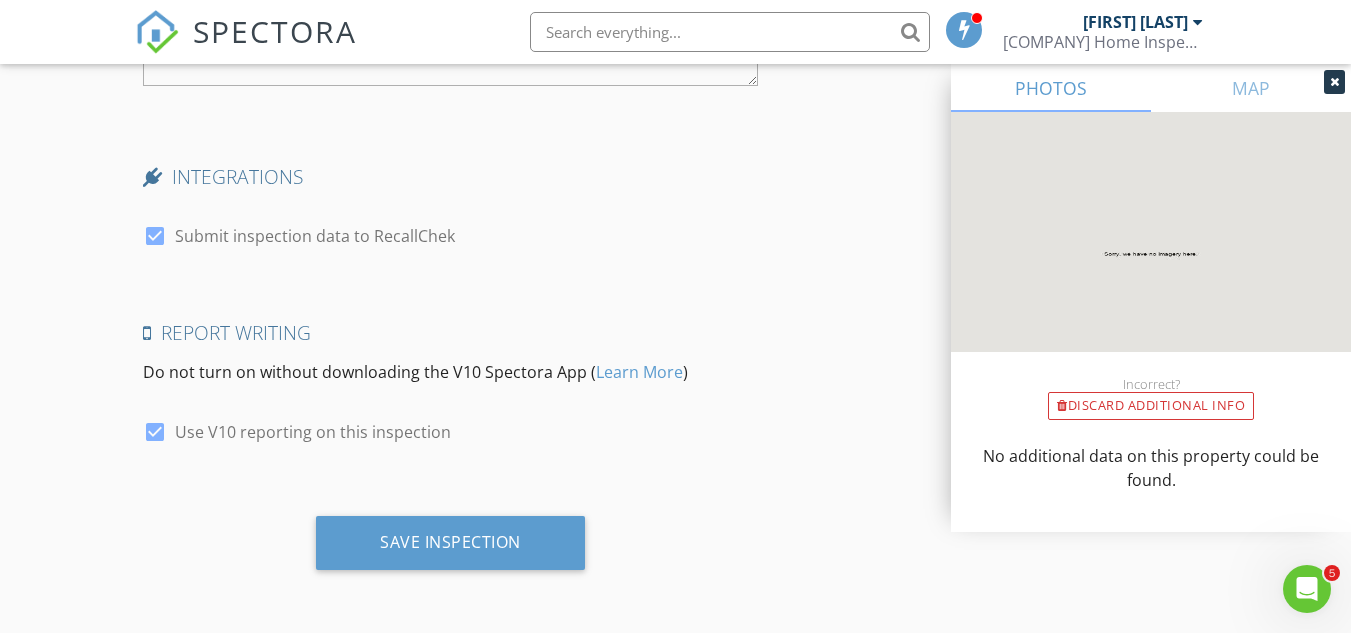 scroll, scrollTop: 3682, scrollLeft: 0, axis: vertical 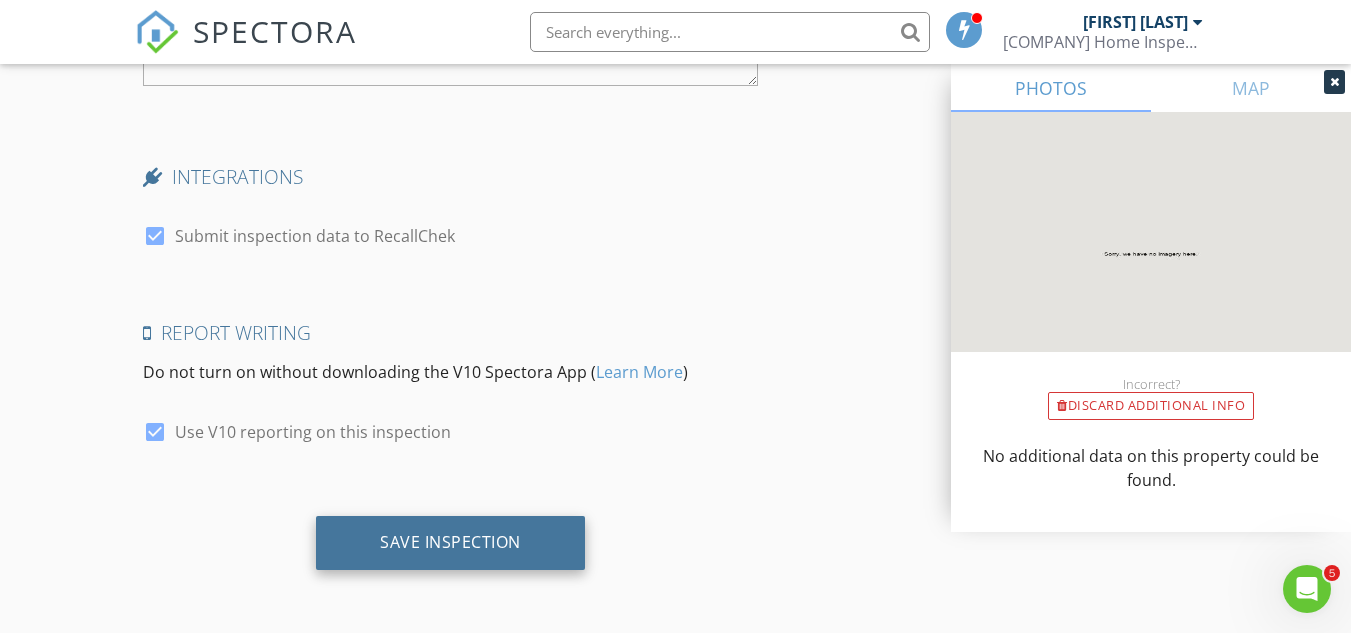 click on "Save Inspection" at bounding box center [450, 542] 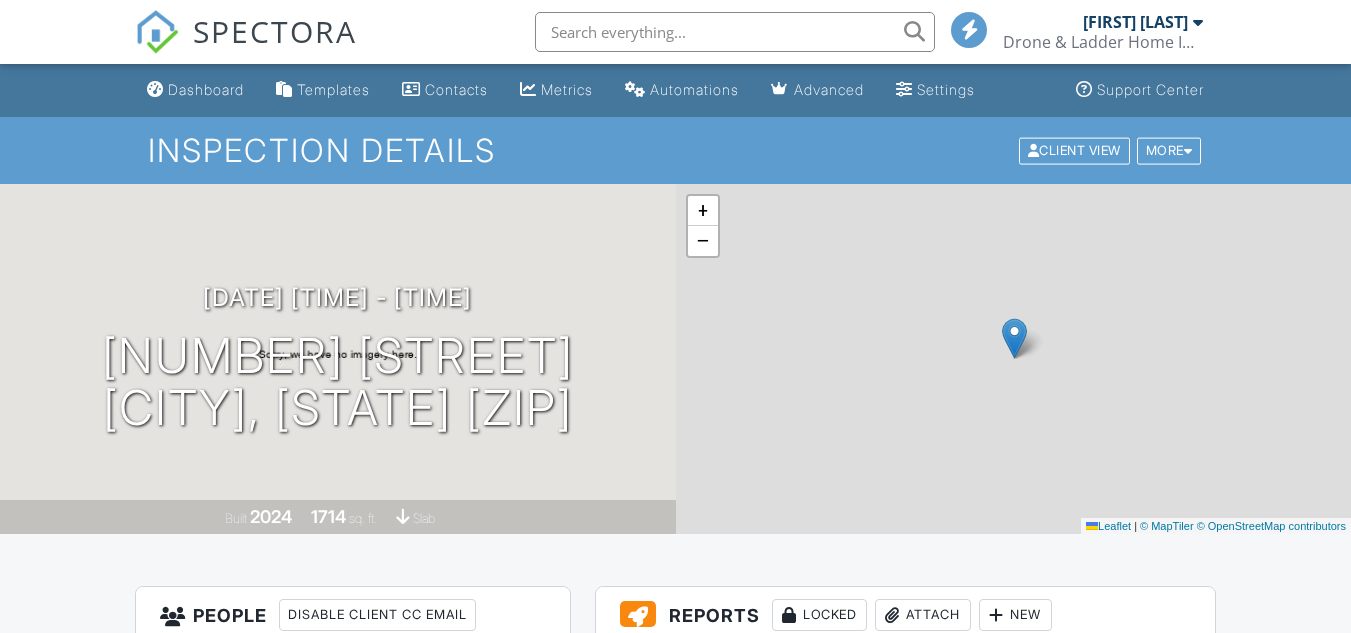 scroll, scrollTop: 0, scrollLeft: 0, axis: both 